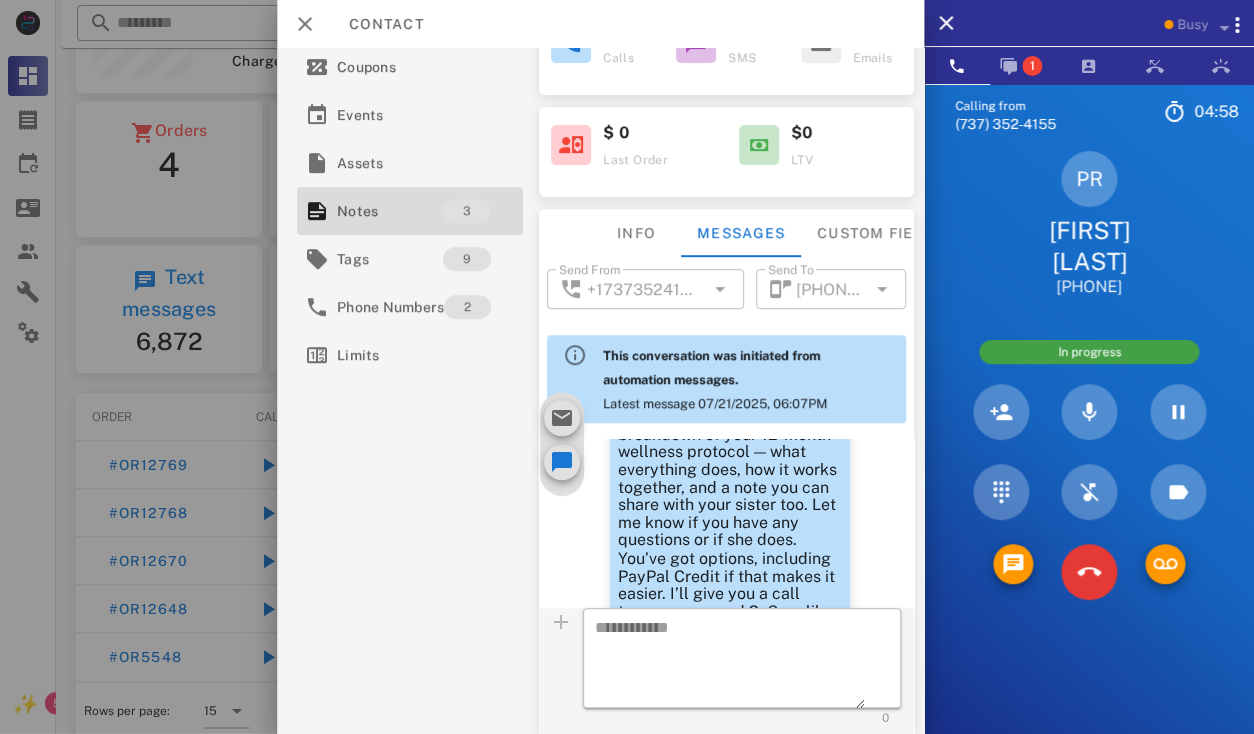 scroll, scrollTop: 1277, scrollLeft: 0, axis: vertical 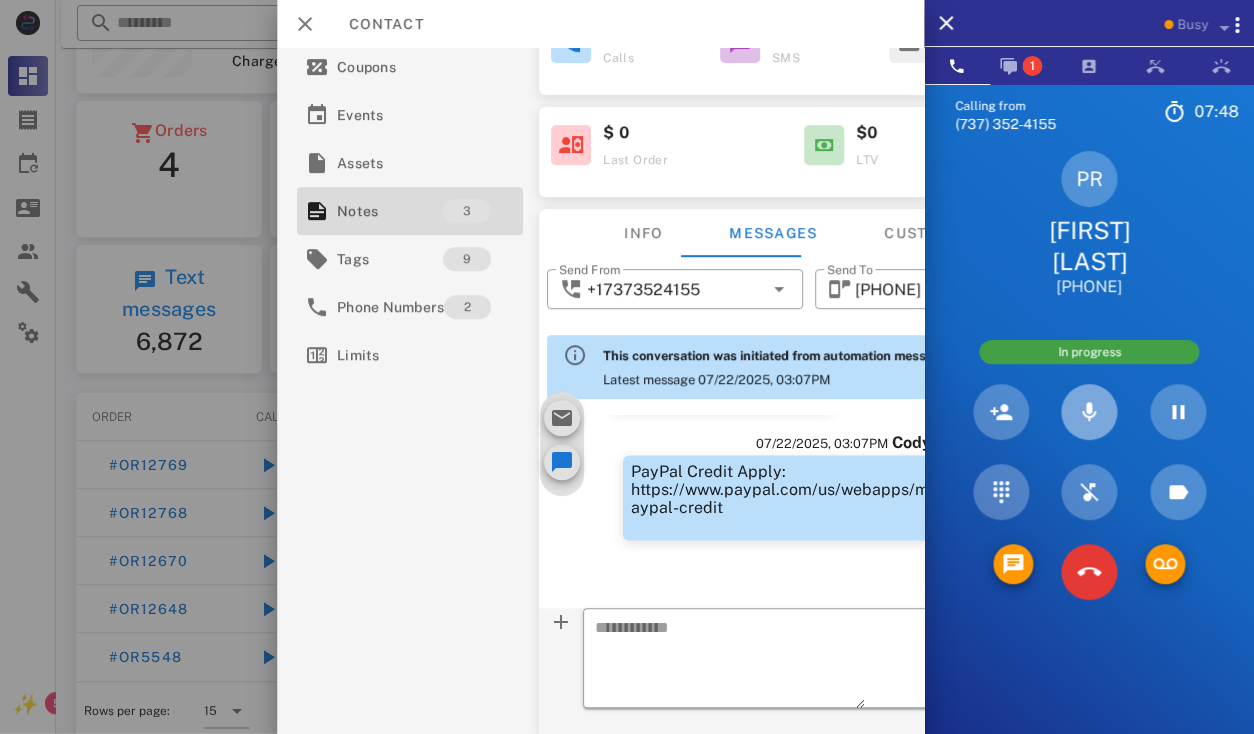 click at bounding box center (1089, 412) 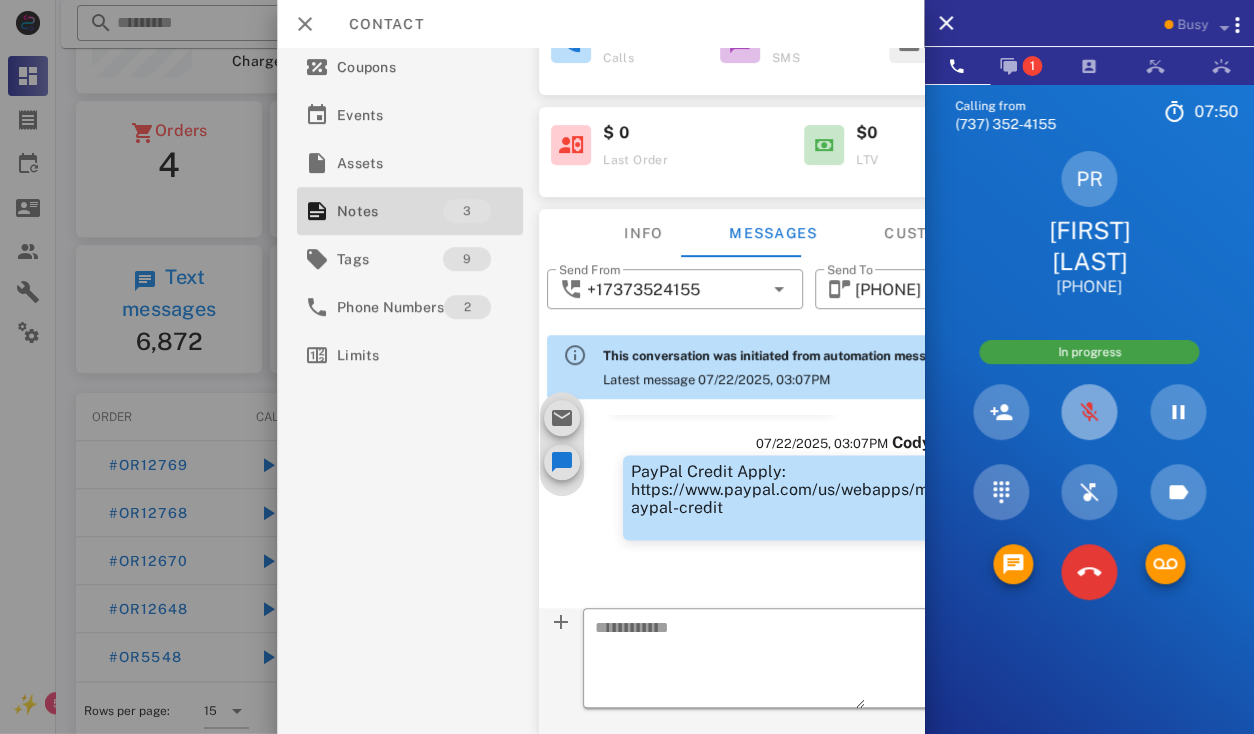 click at bounding box center [1089, 412] 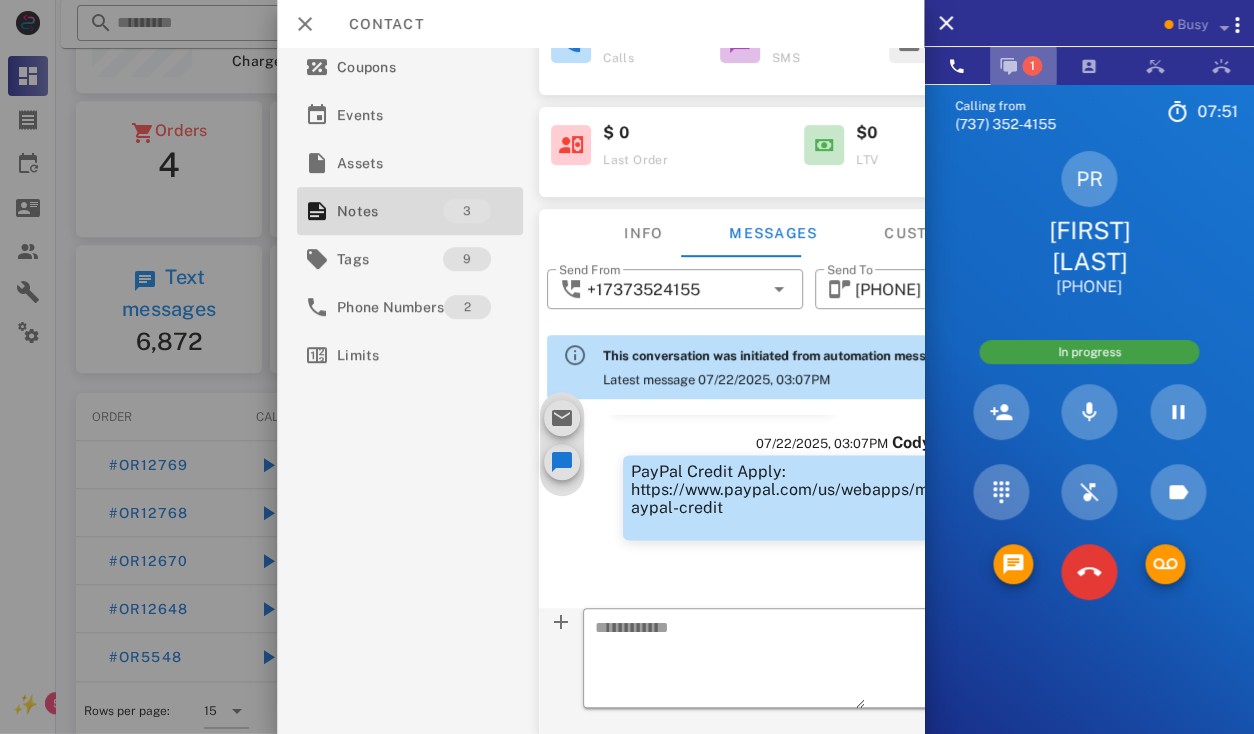 click on "1" at bounding box center (1023, 66) 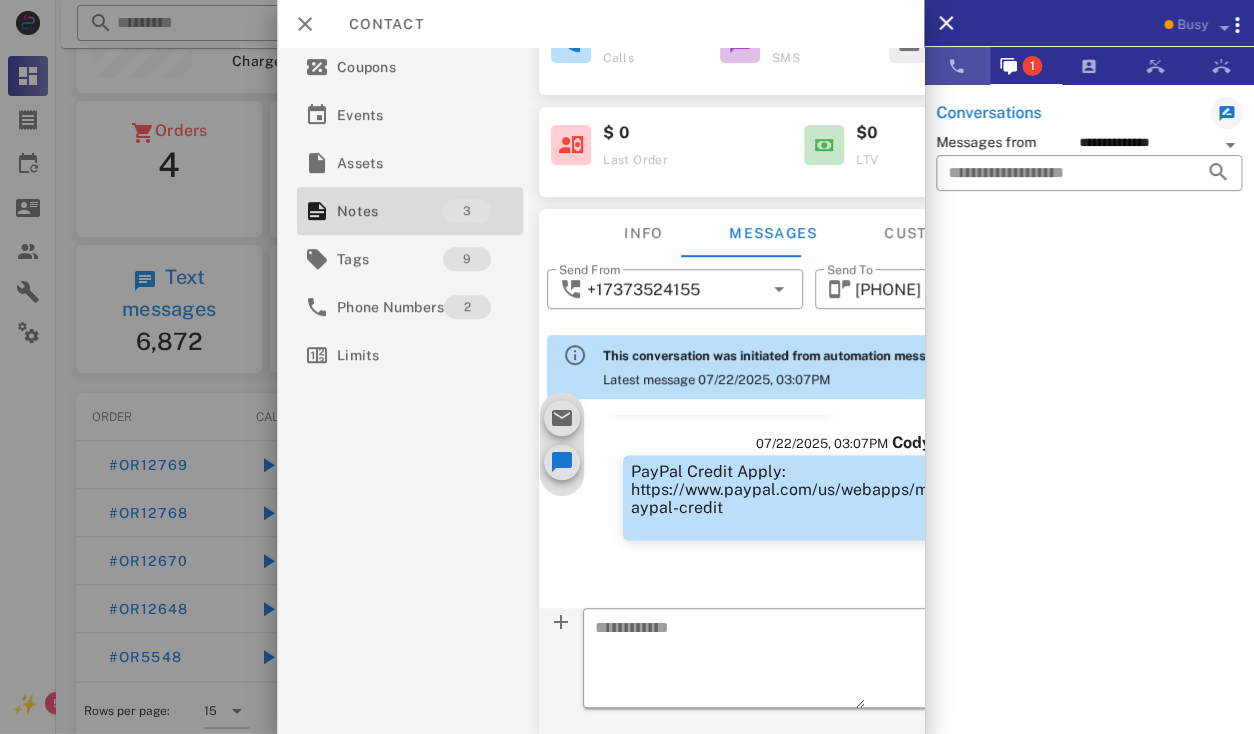 click at bounding box center [957, 66] 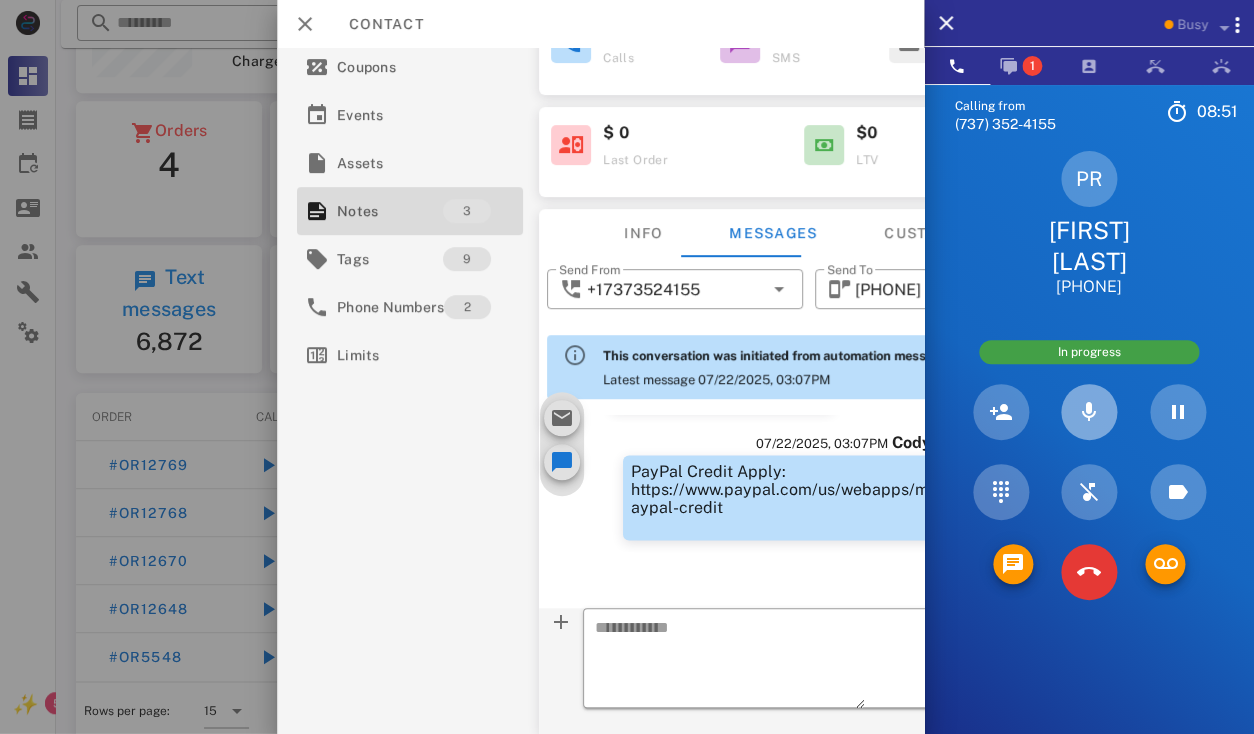click at bounding box center (1089, 412) 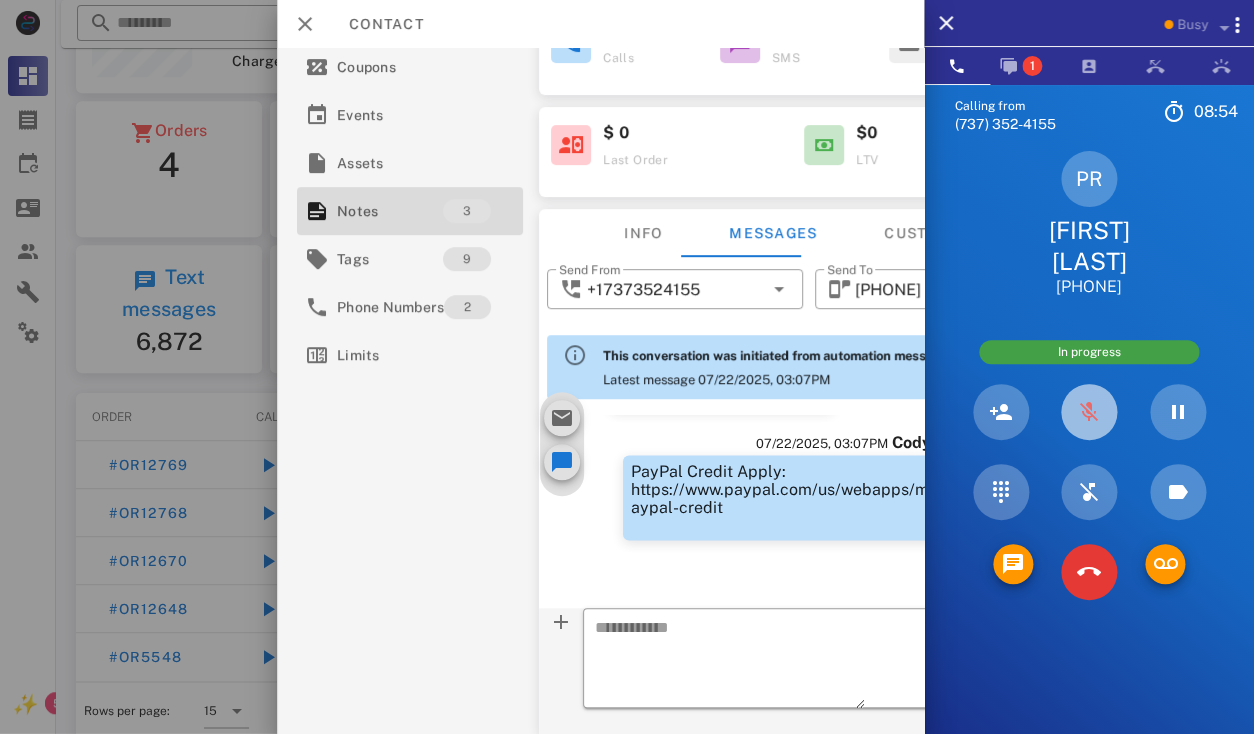 click at bounding box center (1089, 412) 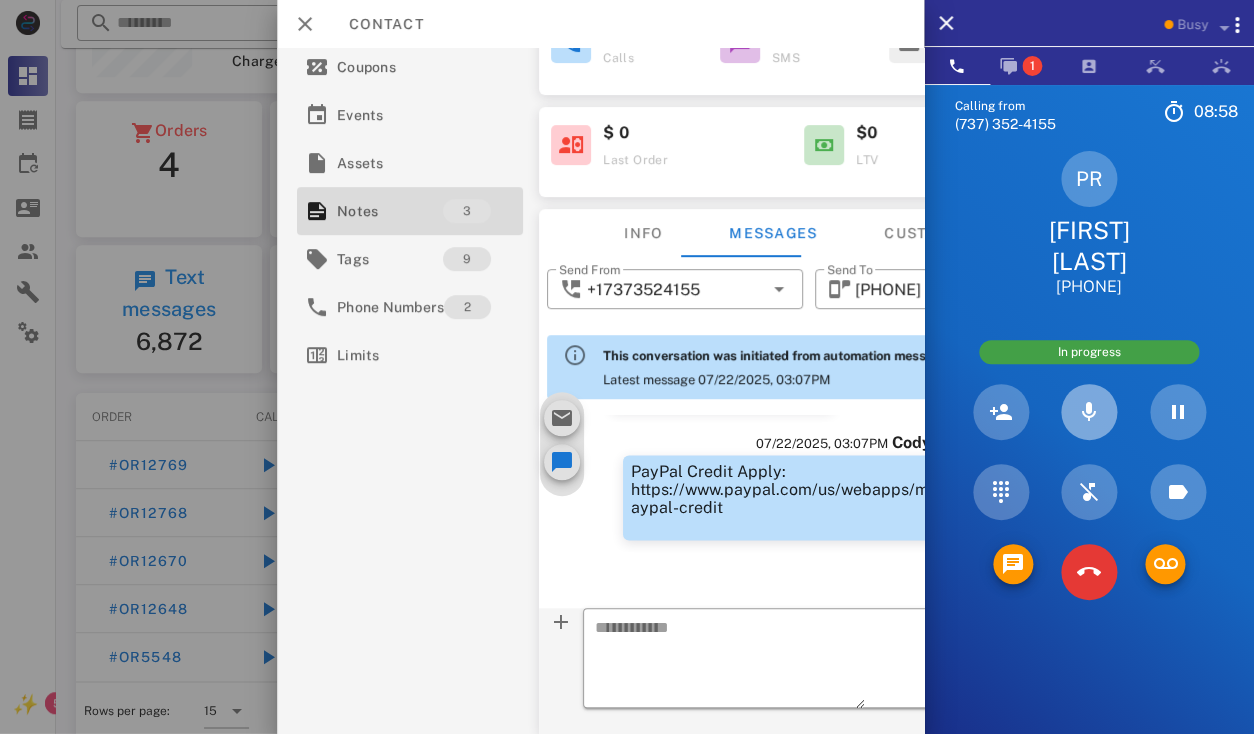 click at bounding box center (1089, 412) 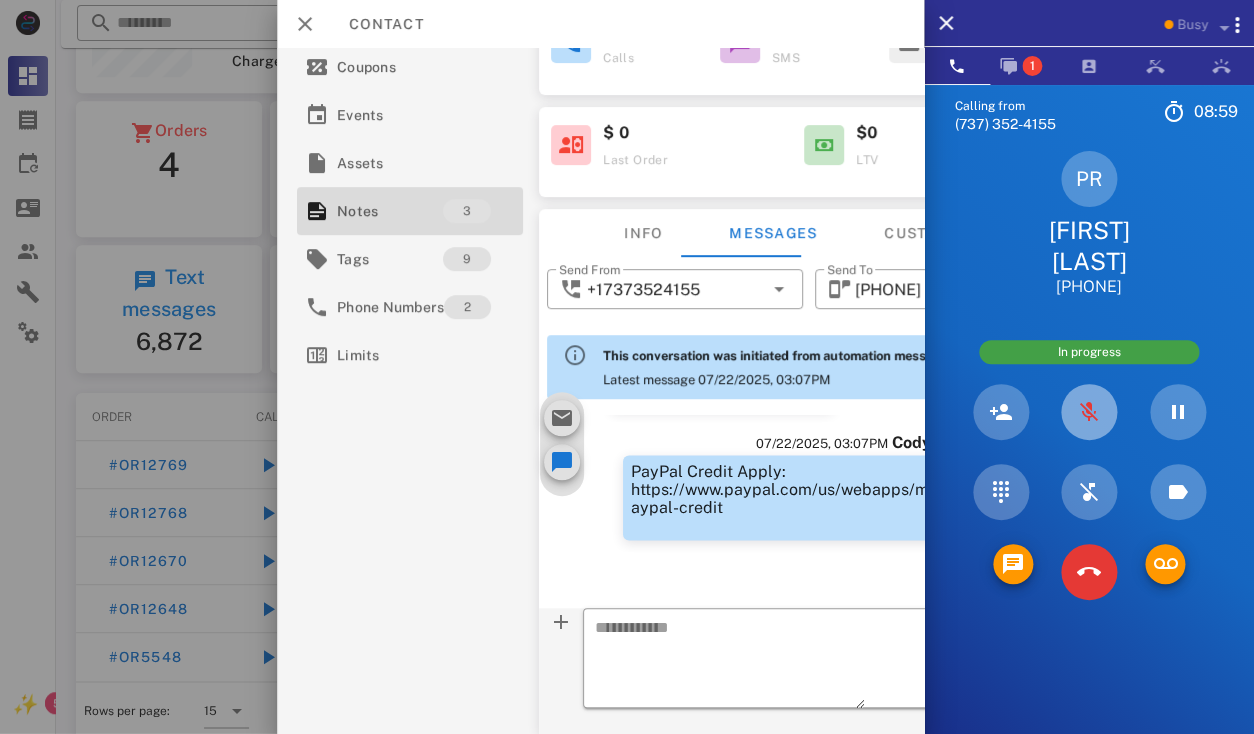 click at bounding box center (1089, 412) 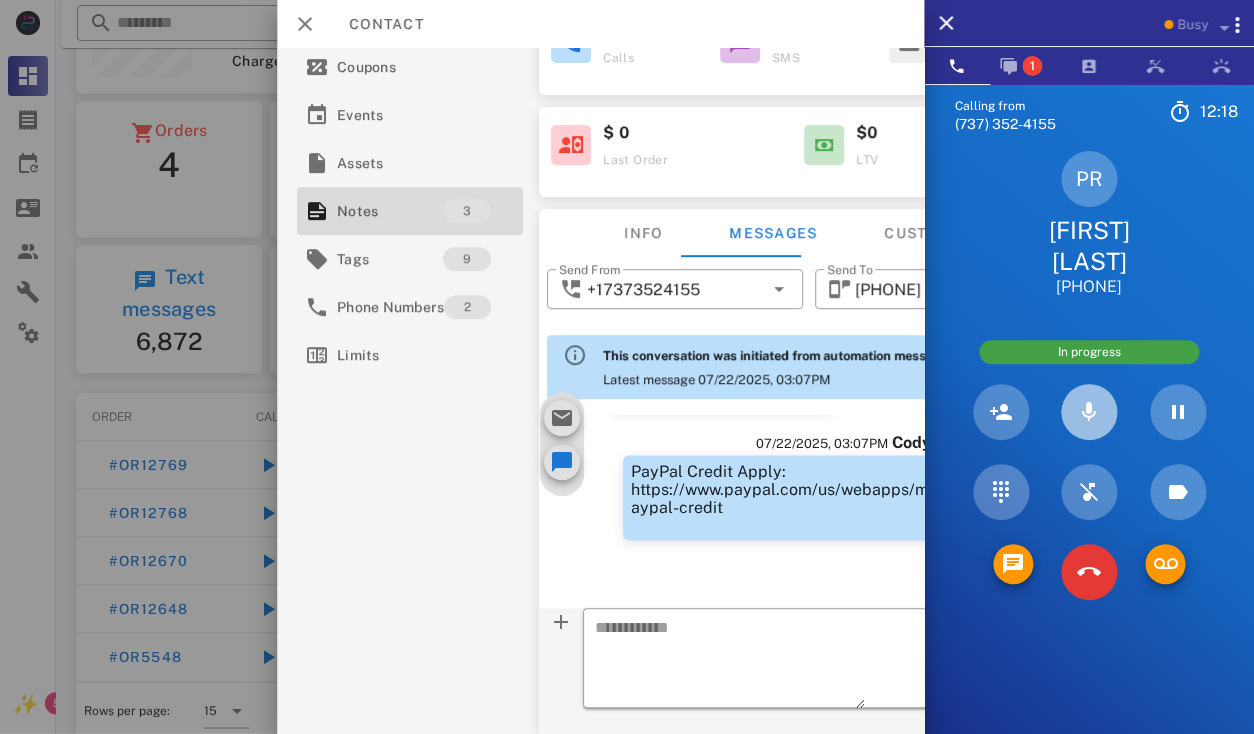 click at bounding box center (1089, 412) 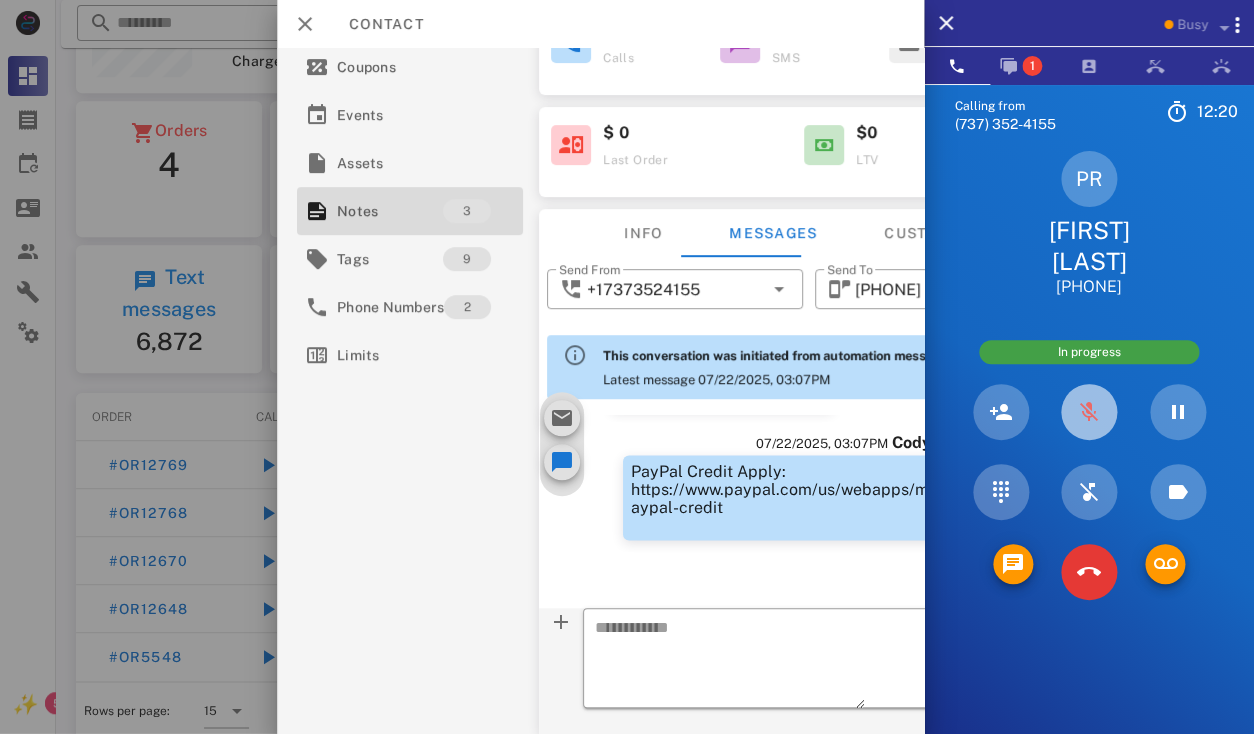 click at bounding box center [1089, 412] 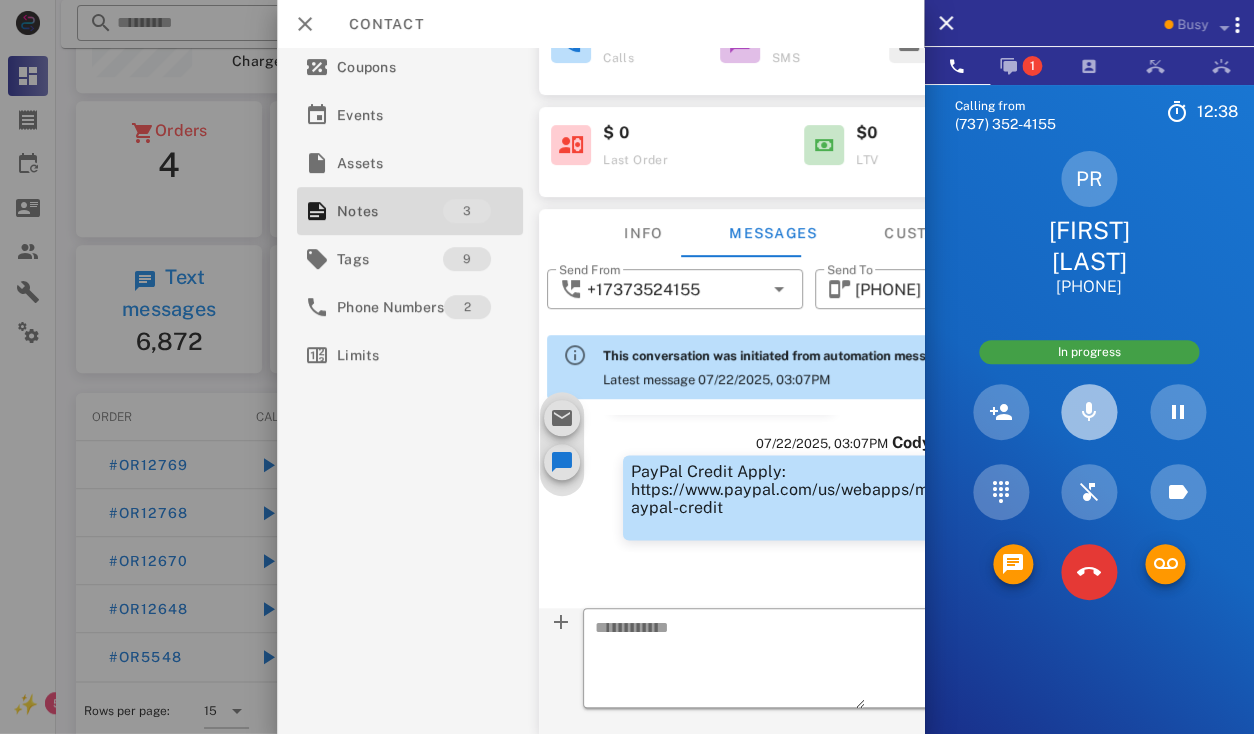 click at bounding box center (1089, 412) 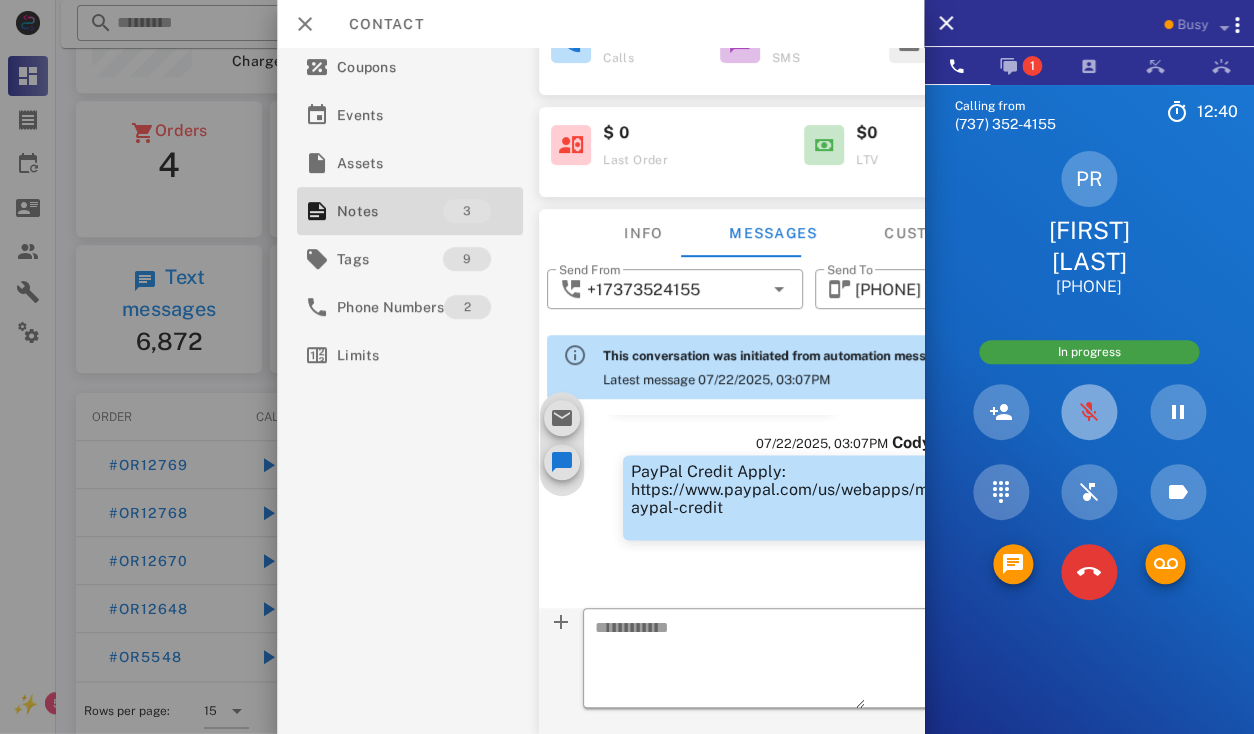 click at bounding box center [1089, 412] 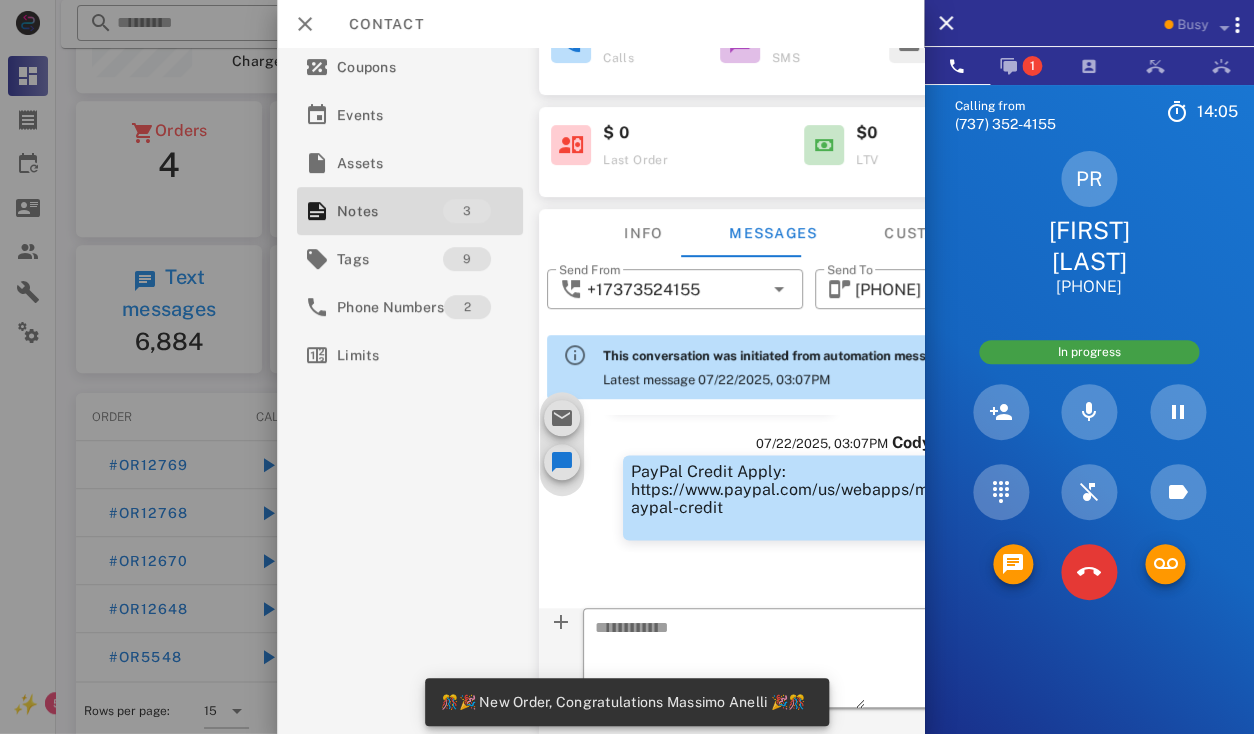 scroll, scrollTop: 276, scrollLeft: 0, axis: vertical 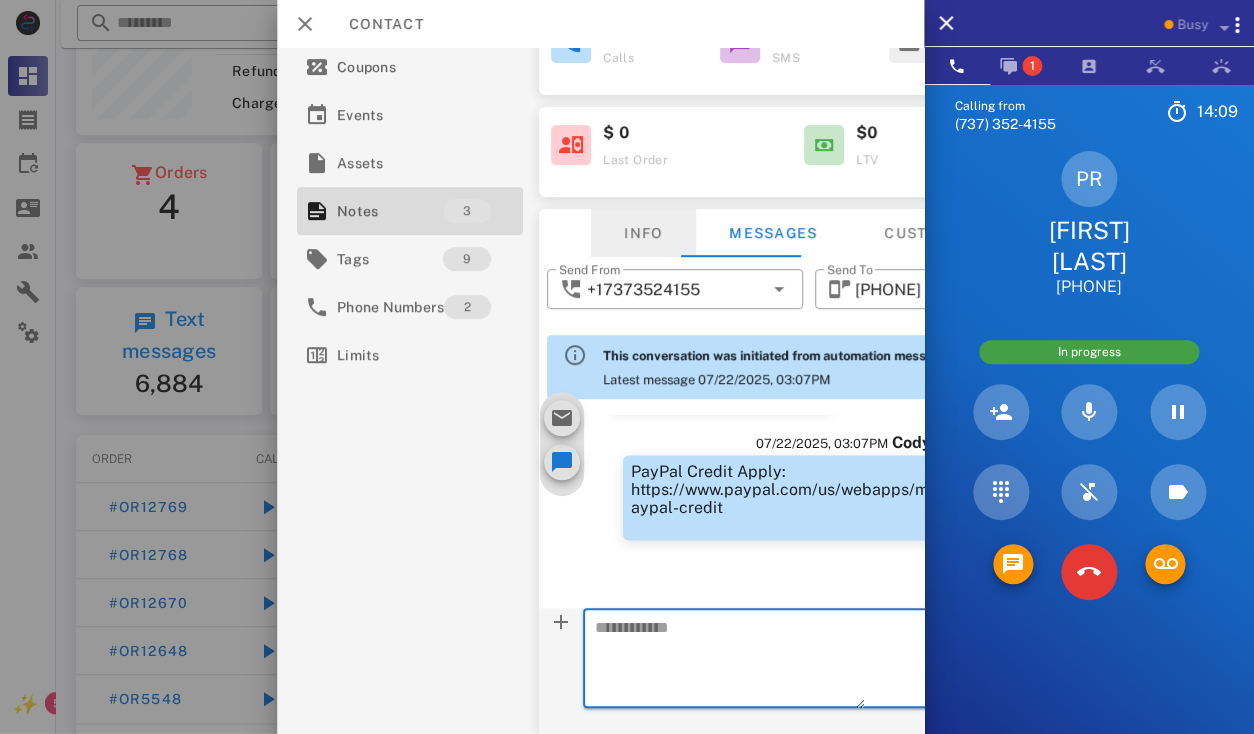 click on "Info" at bounding box center (643, 233) 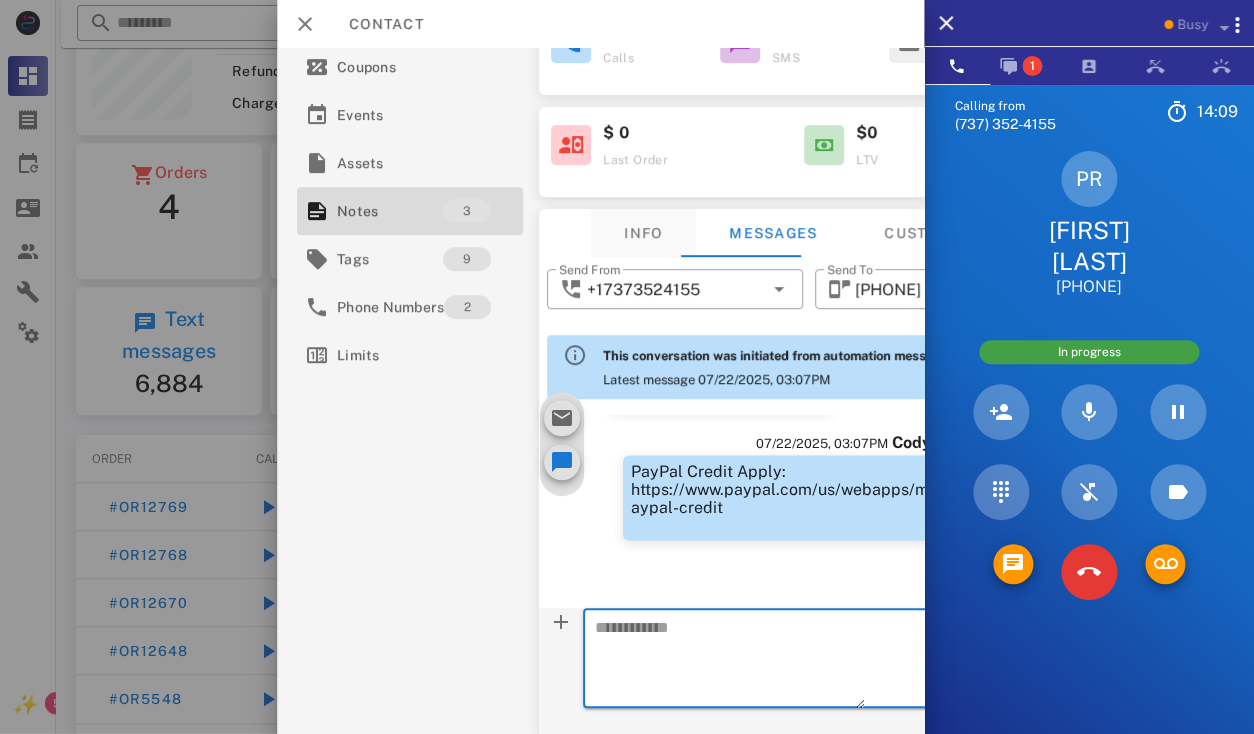 scroll, scrollTop: 1277, scrollLeft: 0, axis: vertical 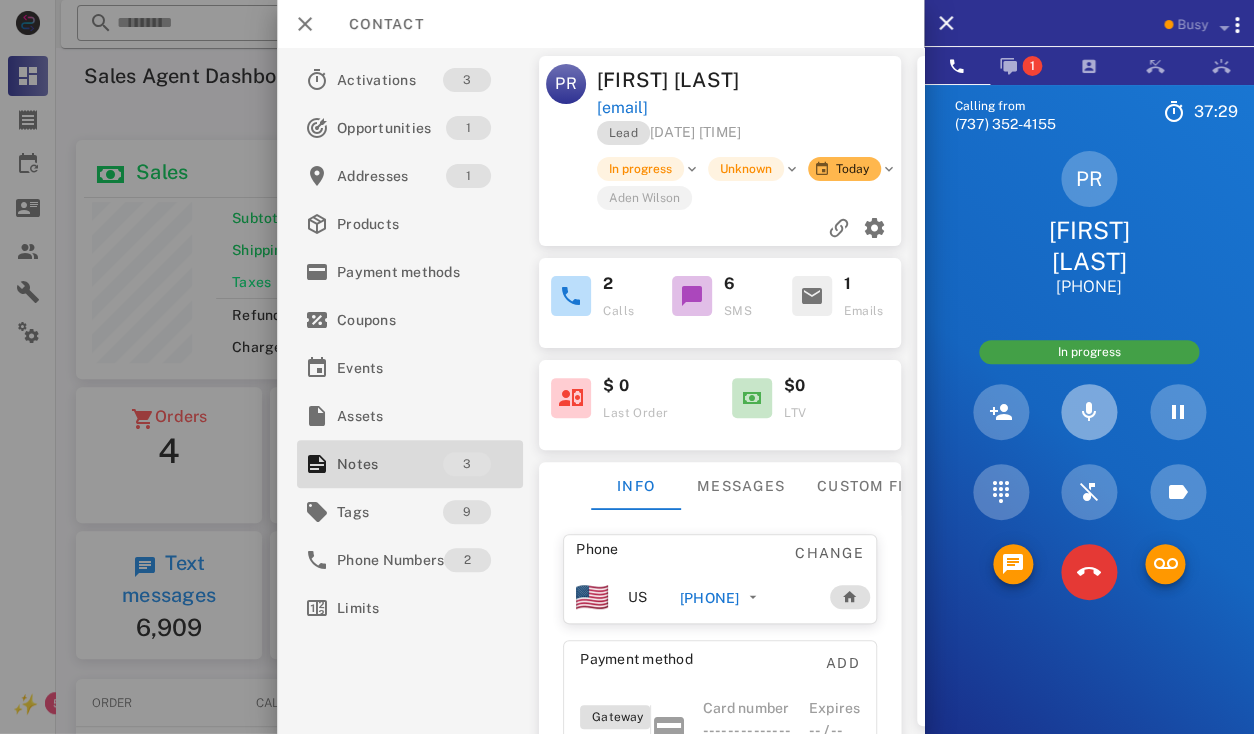 click at bounding box center (1089, 412) 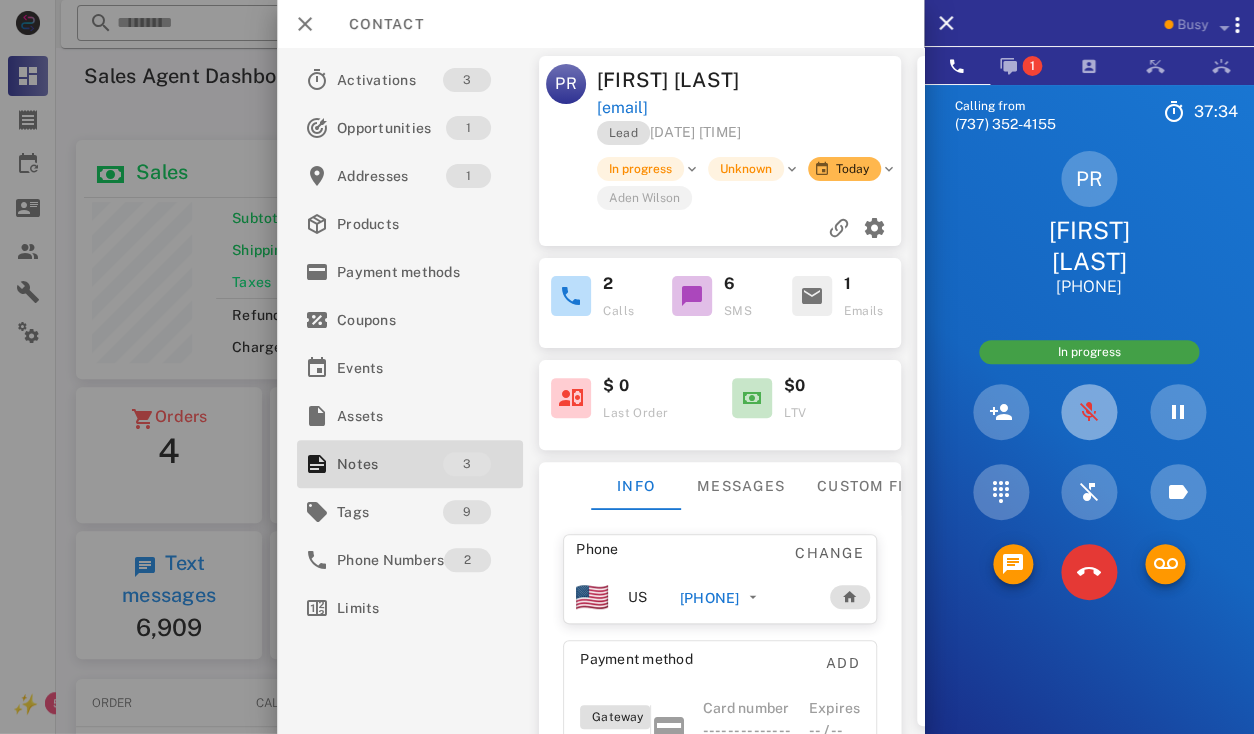 click at bounding box center [1089, 412] 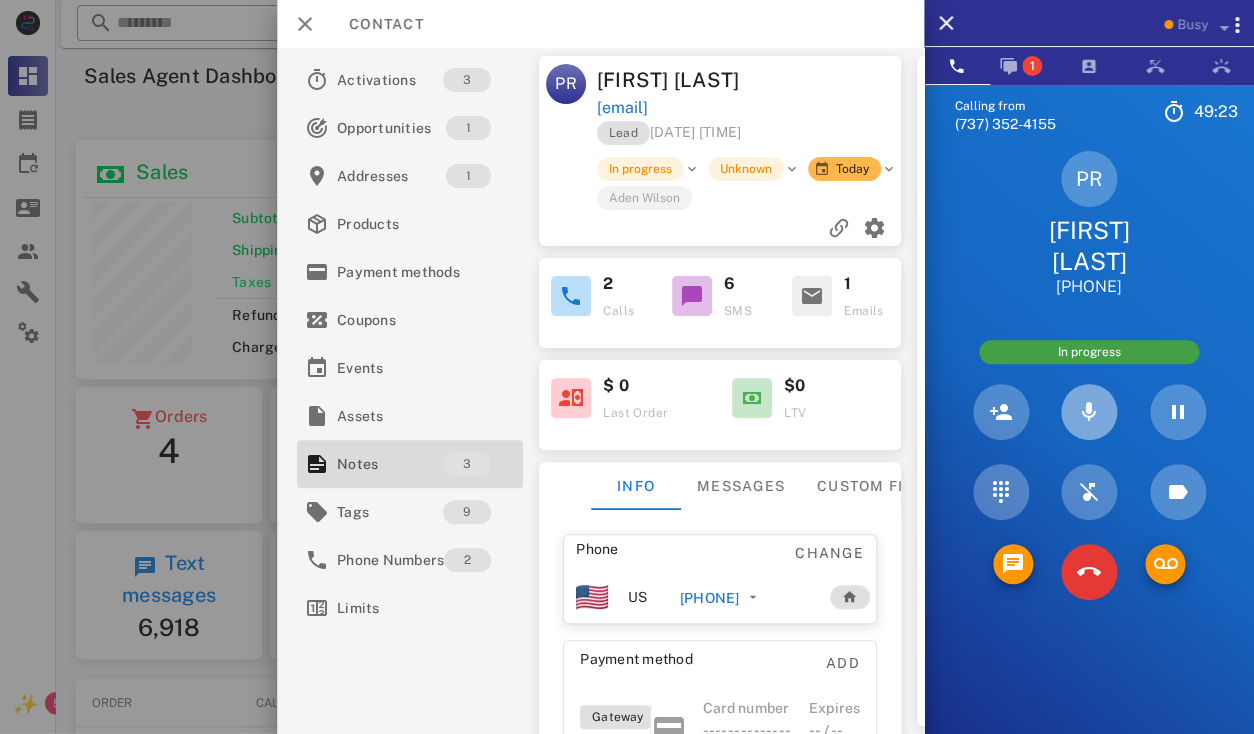 scroll, scrollTop: 999759, scrollLeft: 999619, axis: both 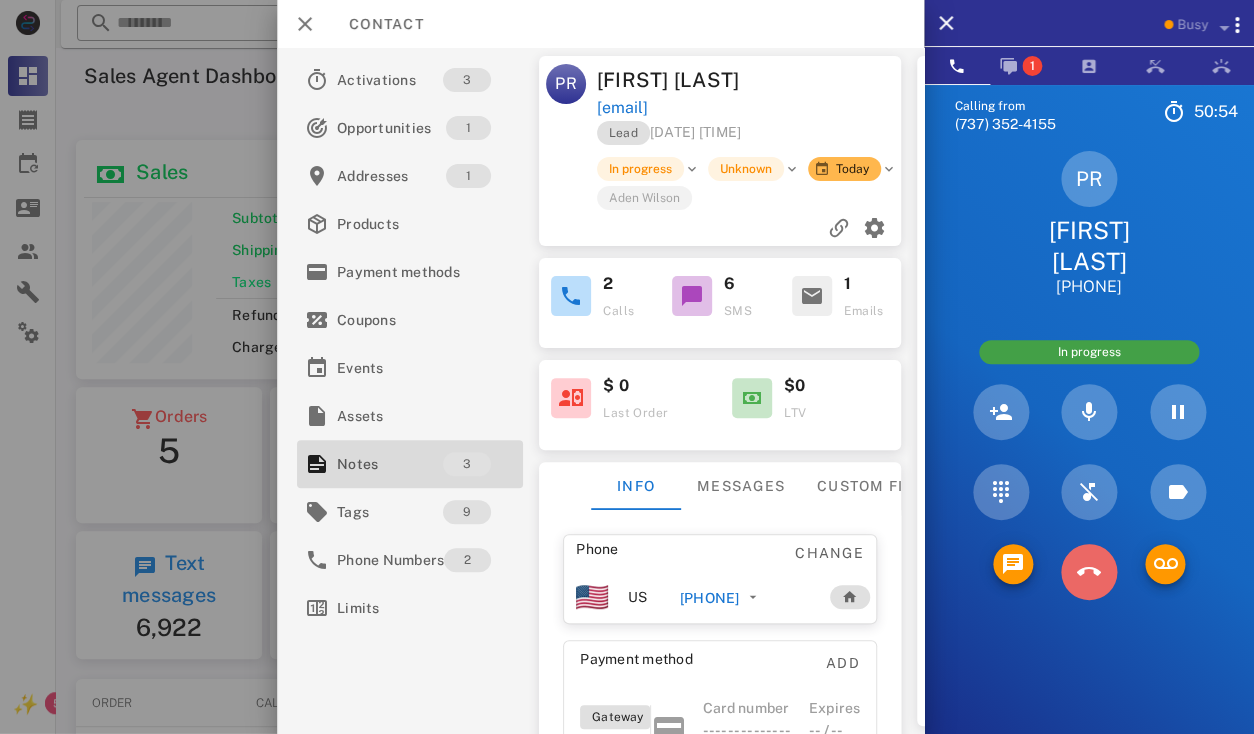 click at bounding box center [1089, 572] 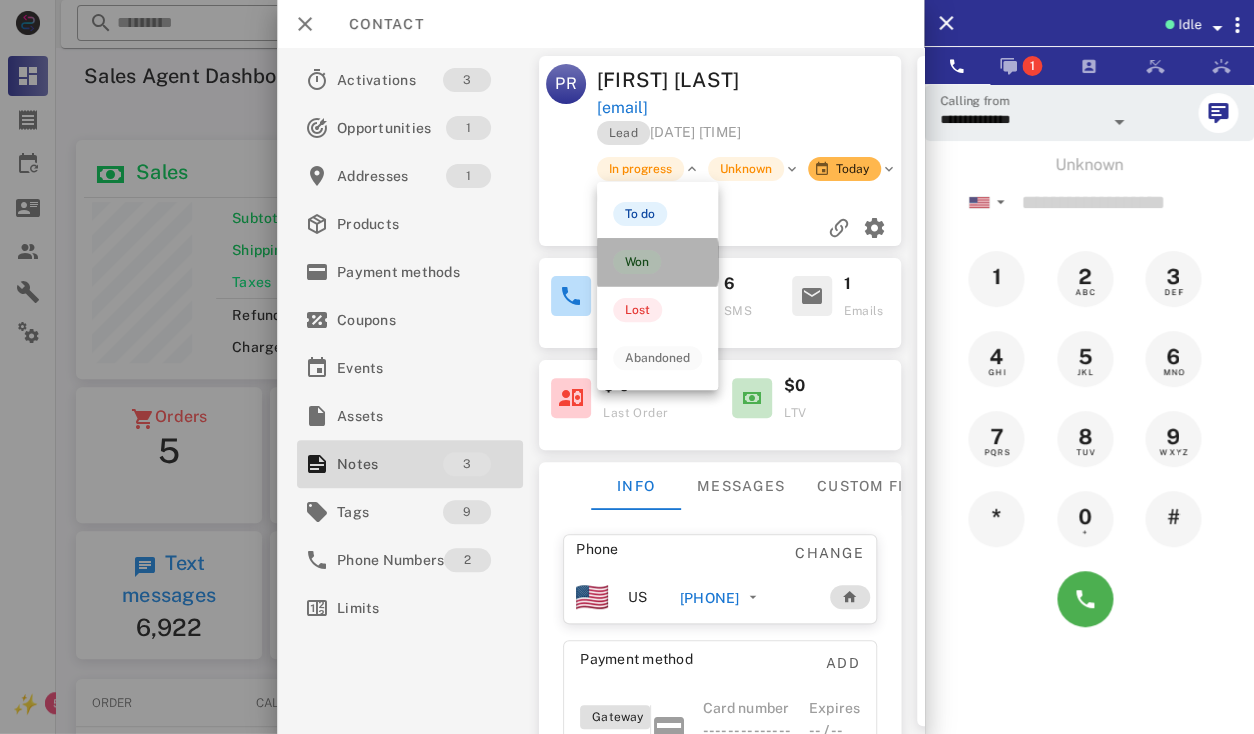 click on "Won" at bounding box center (637, 262) 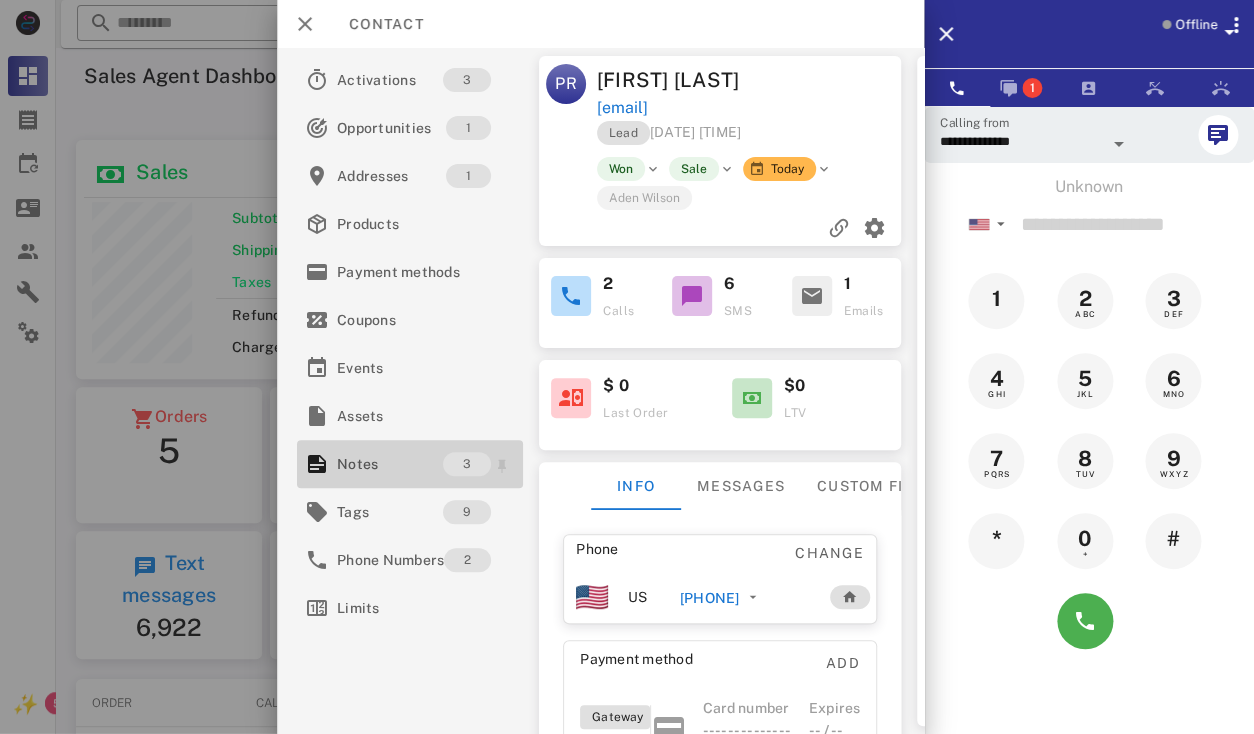 click on "Notes" at bounding box center (390, 464) 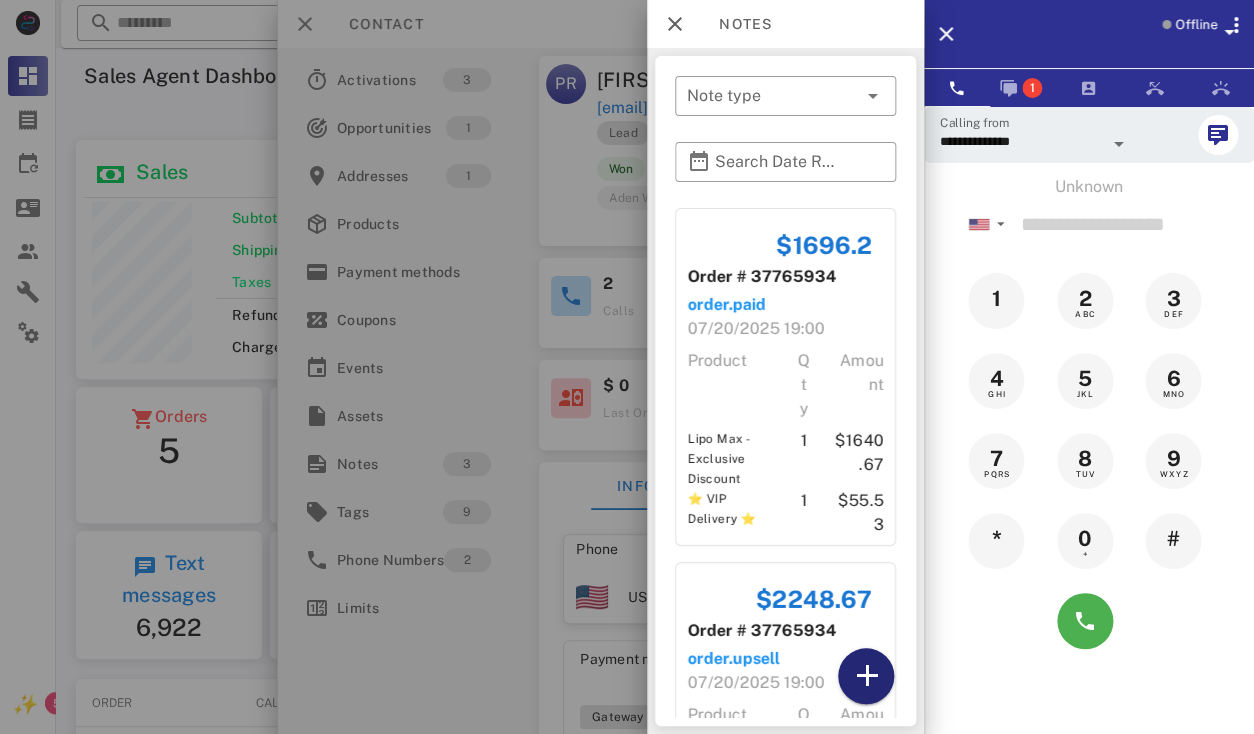 click at bounding box center (866, 676) 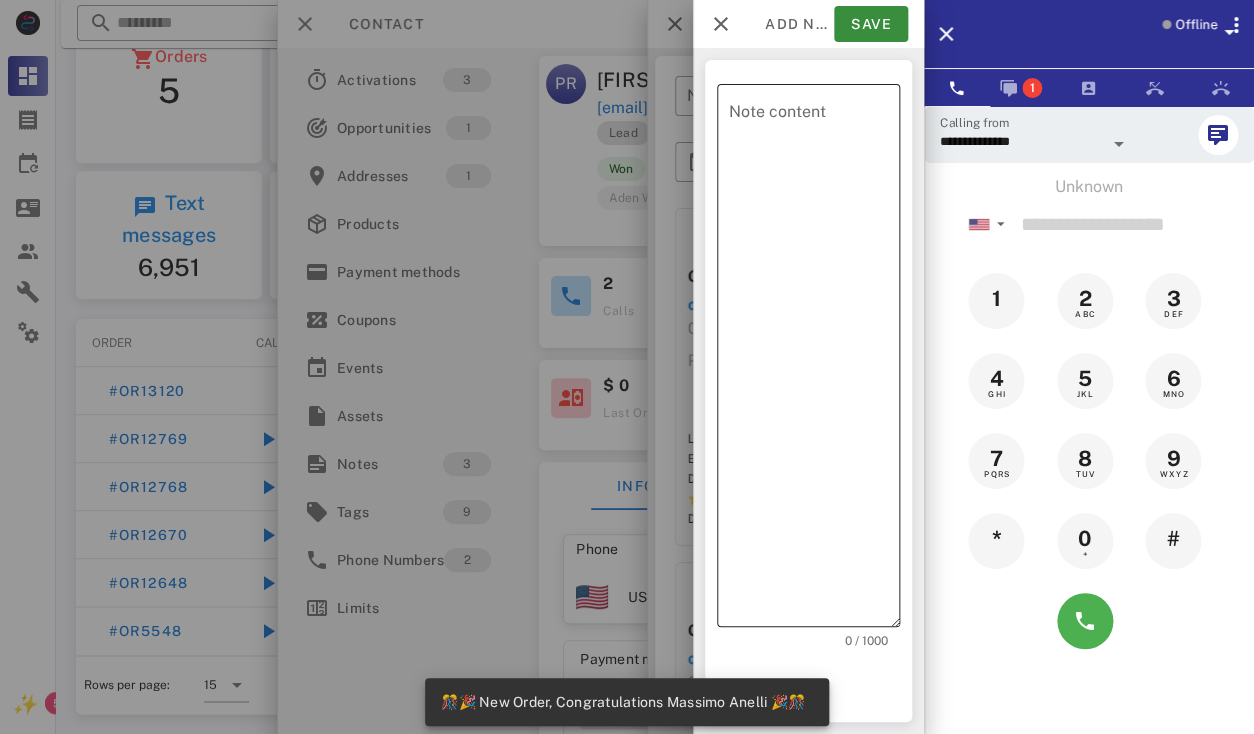 scroll, scrollTop: 324, scrollLeft: 0, axis: vertical 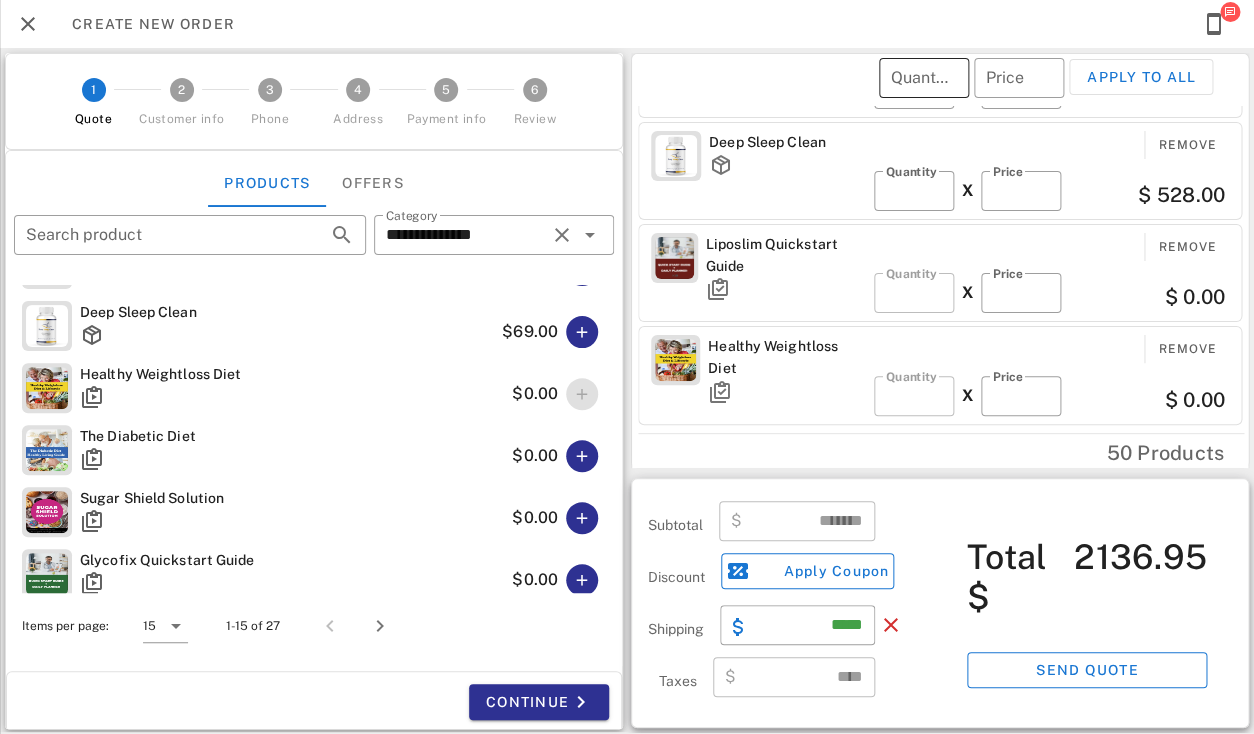 click on "Quantity" at bounding box center [924, 78] 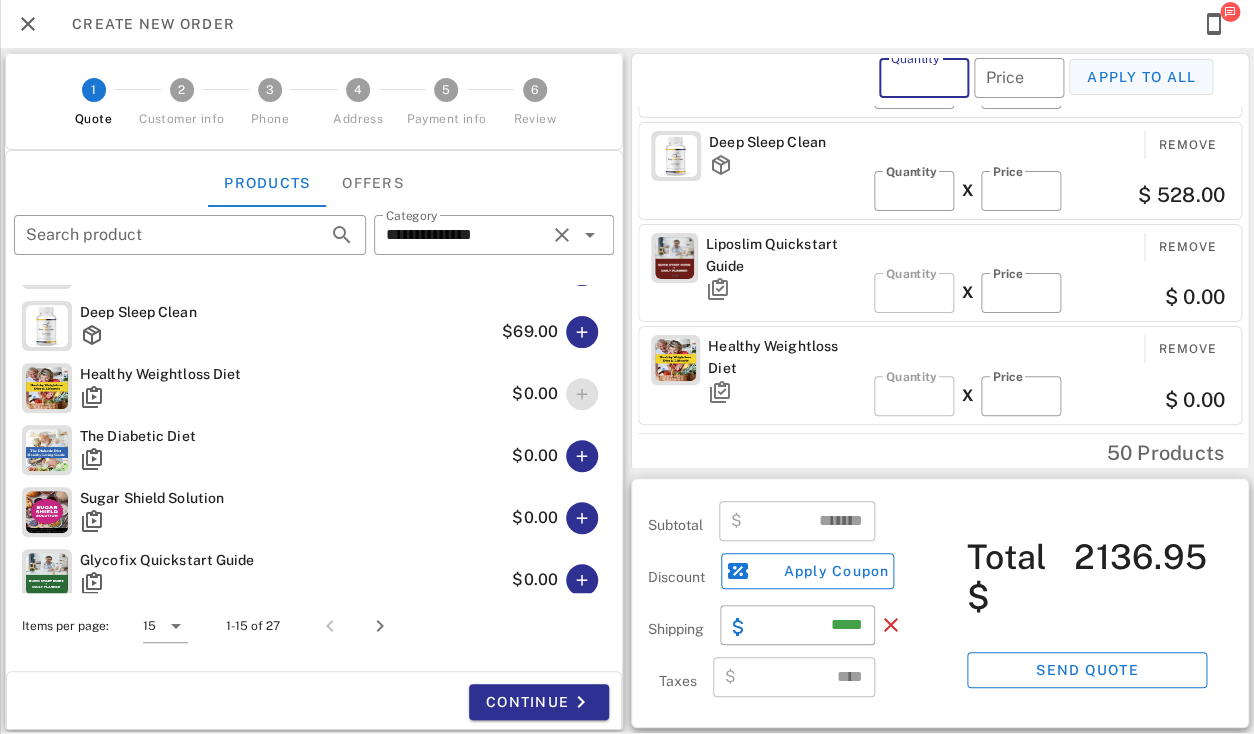type on "*" 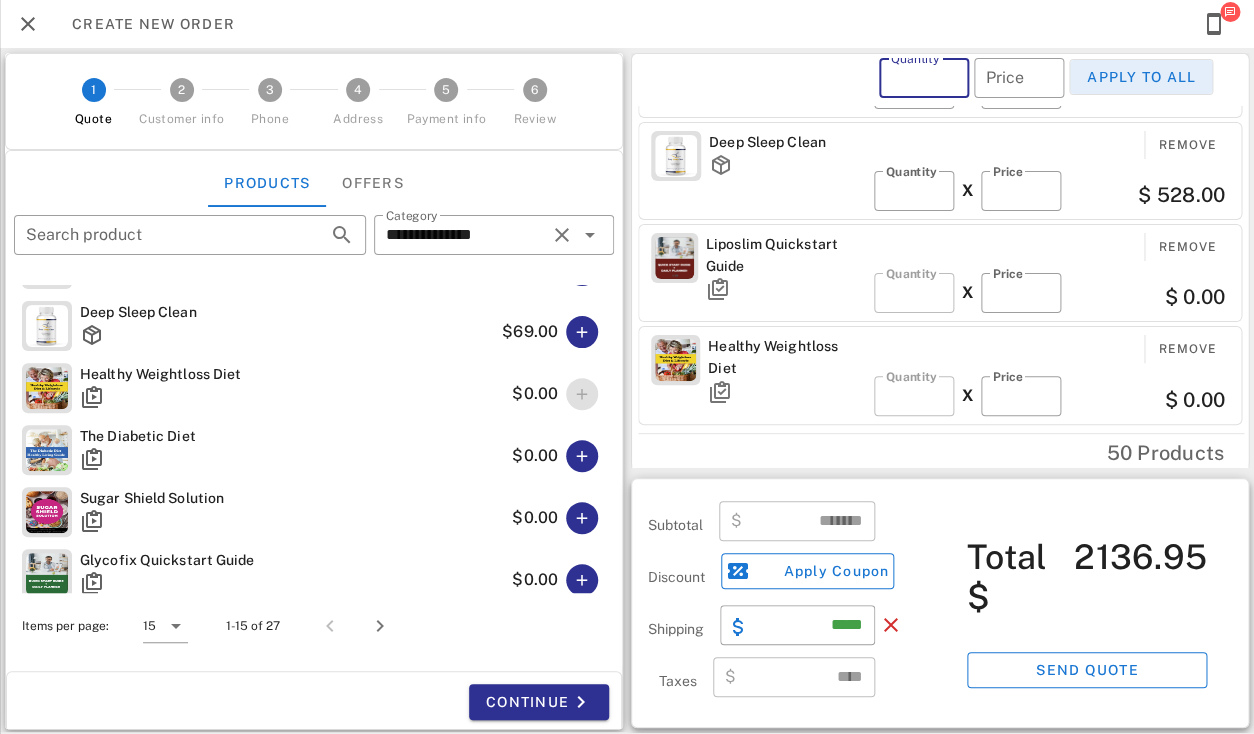 click on "Apply to all" at bounding box center (1141, 77) 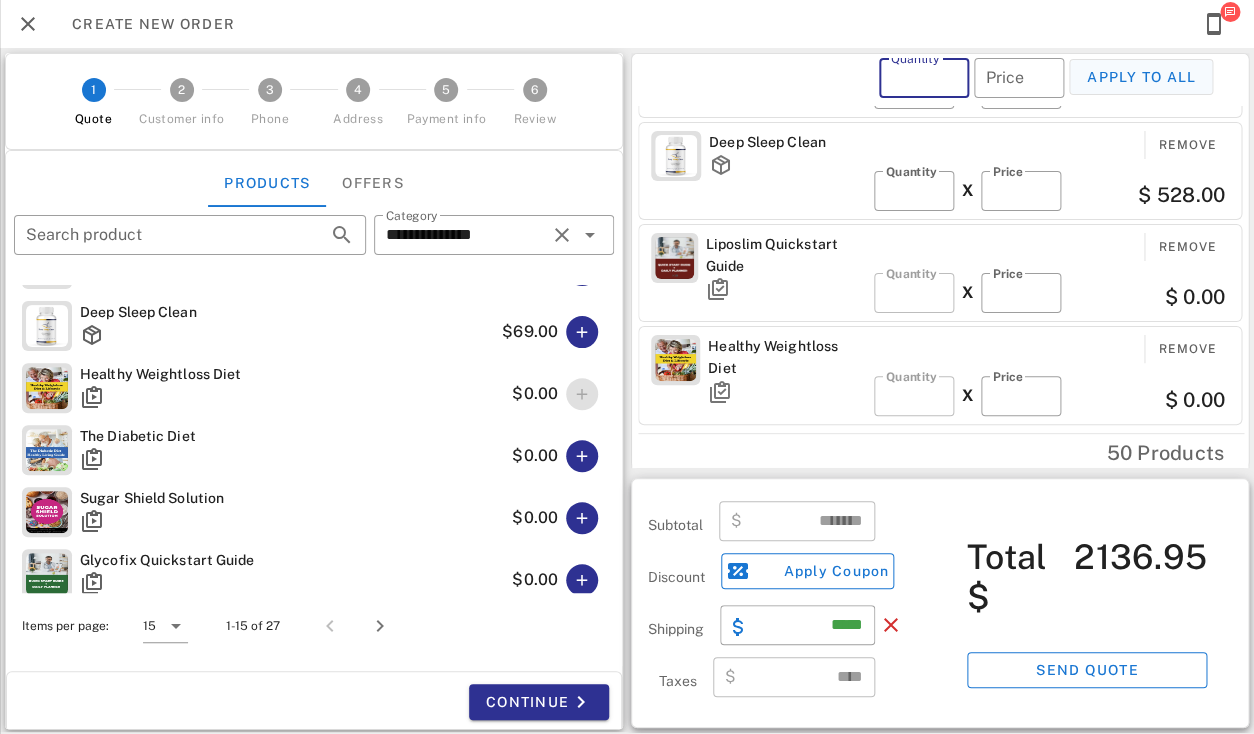 type on "*" 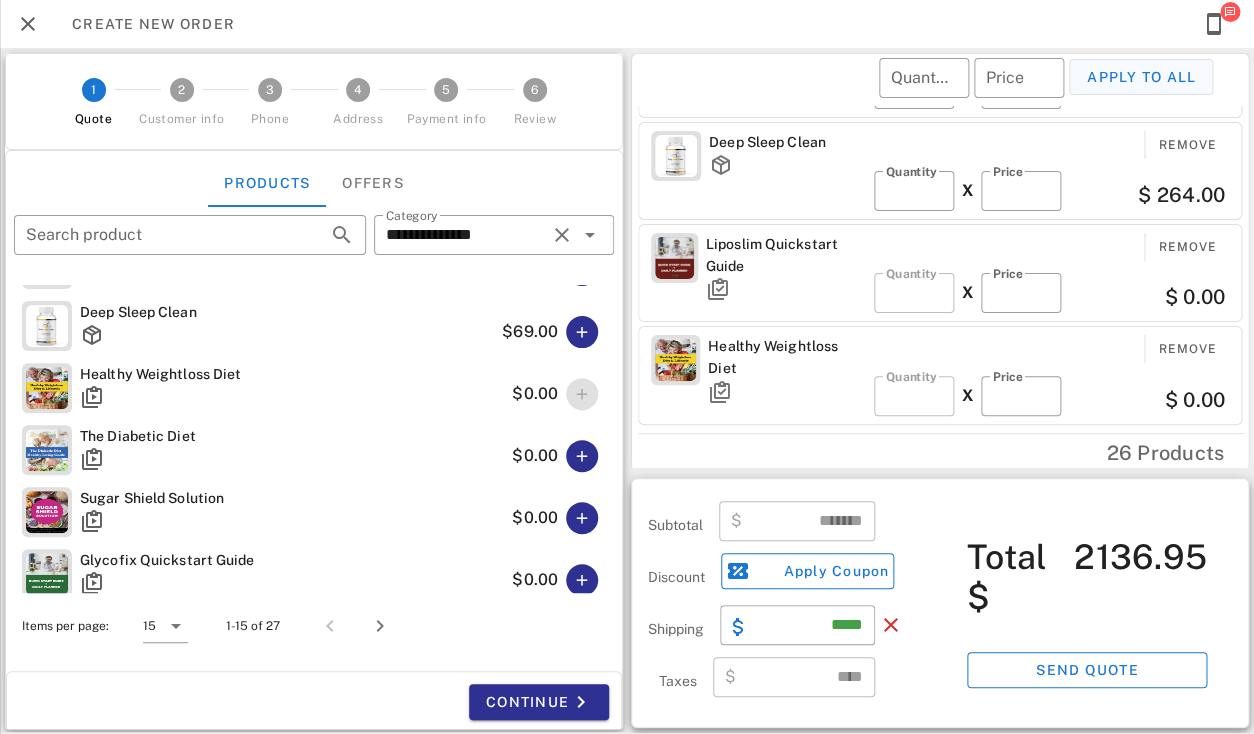 type on "*******" 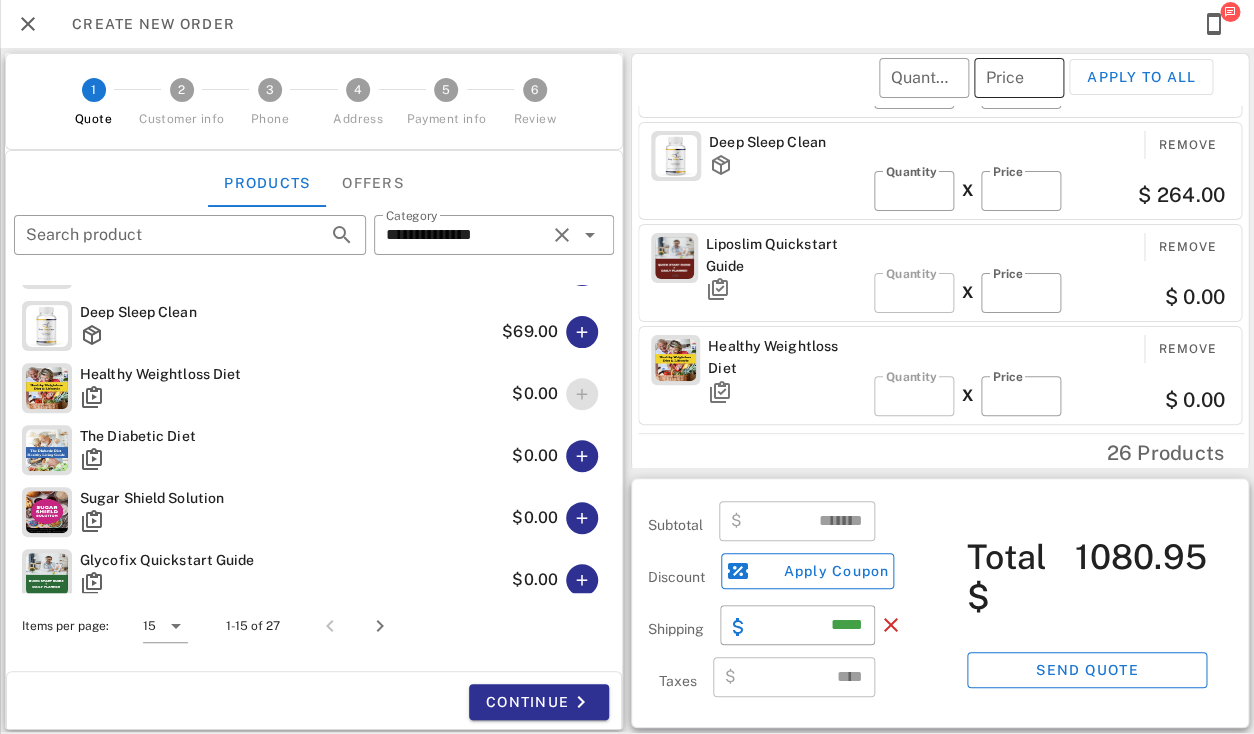 click on "Price" at bounding box center [1019, 78] 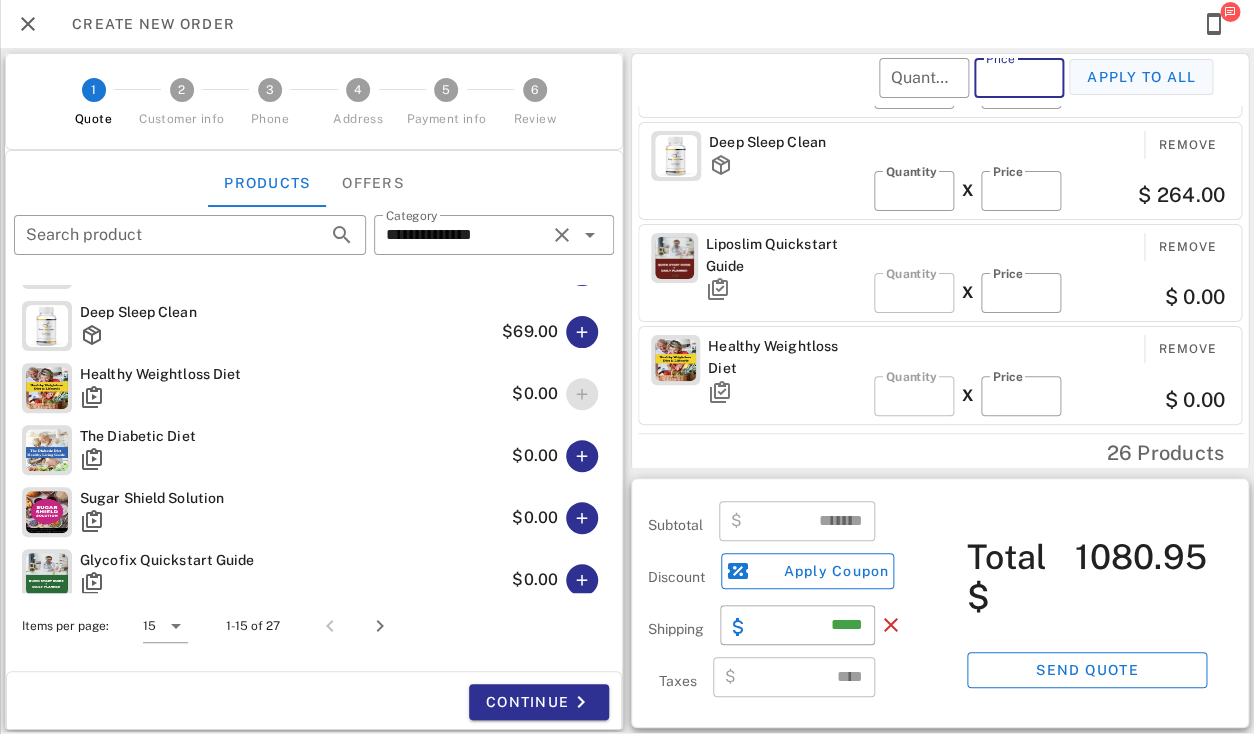 type on "**" 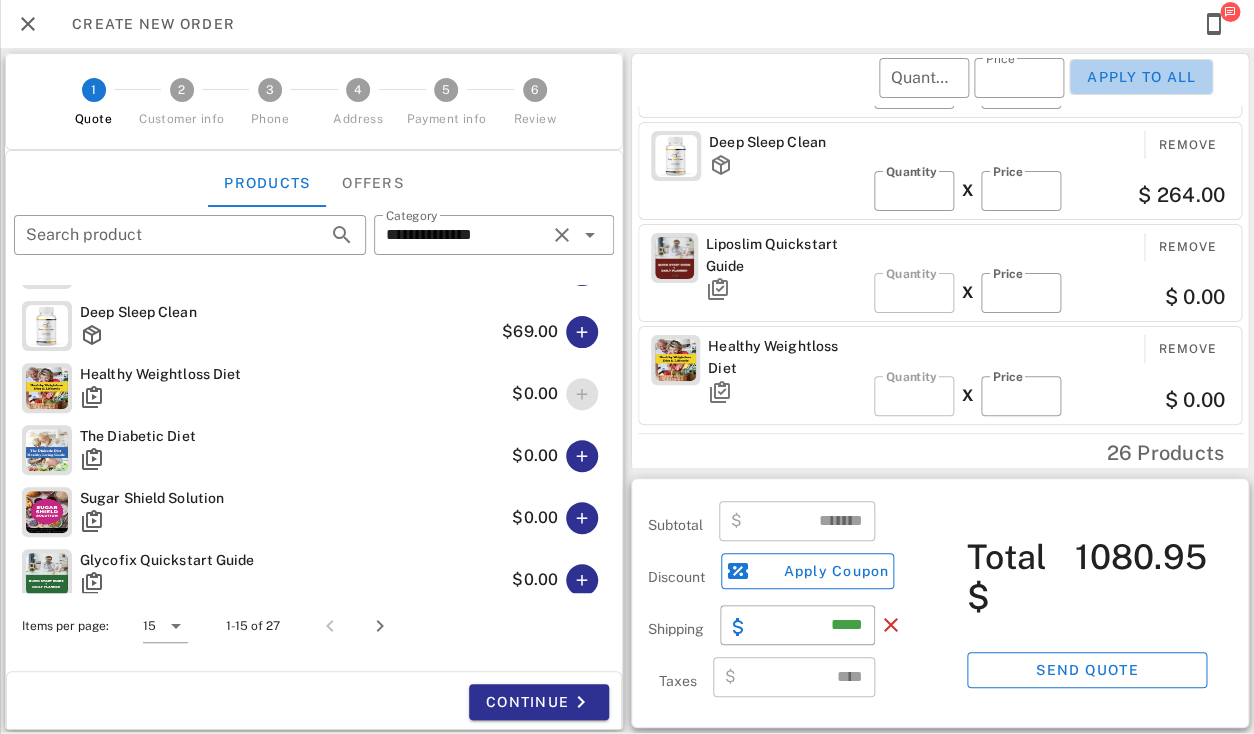 click on "Apply to all" at bounding box center (1141, 77) 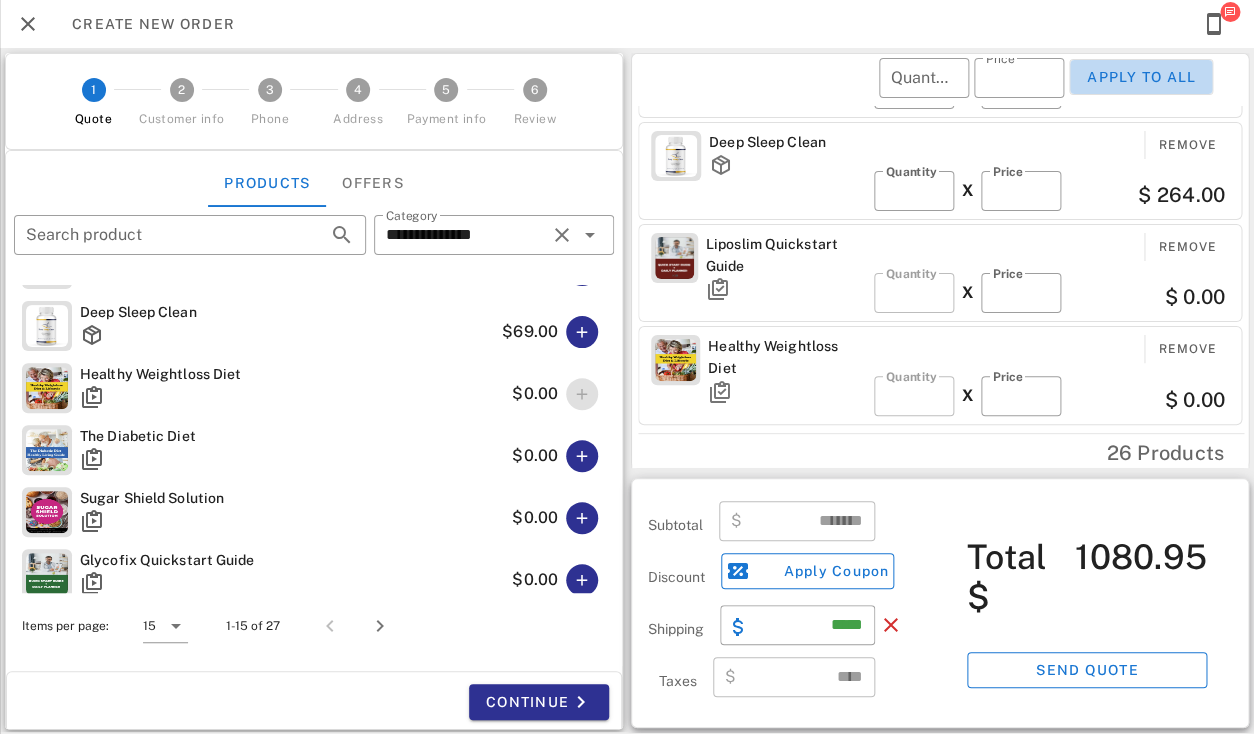 type on "**" 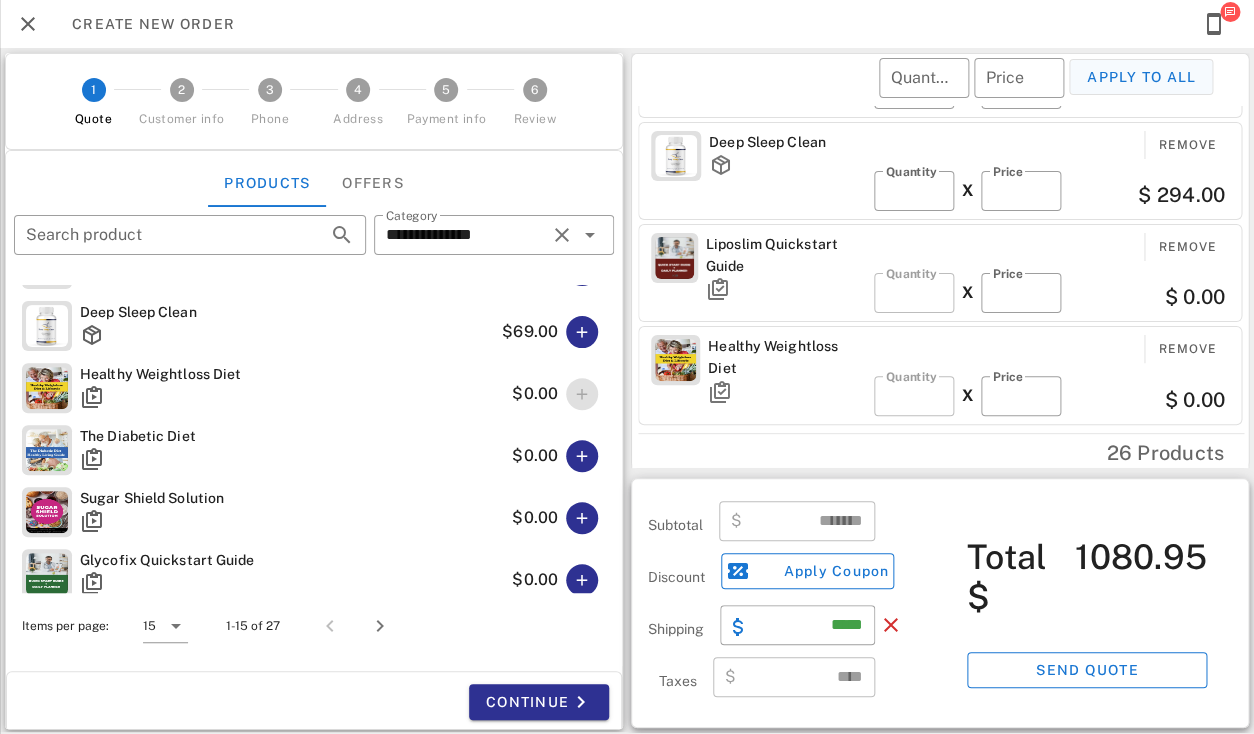 type on "*******" 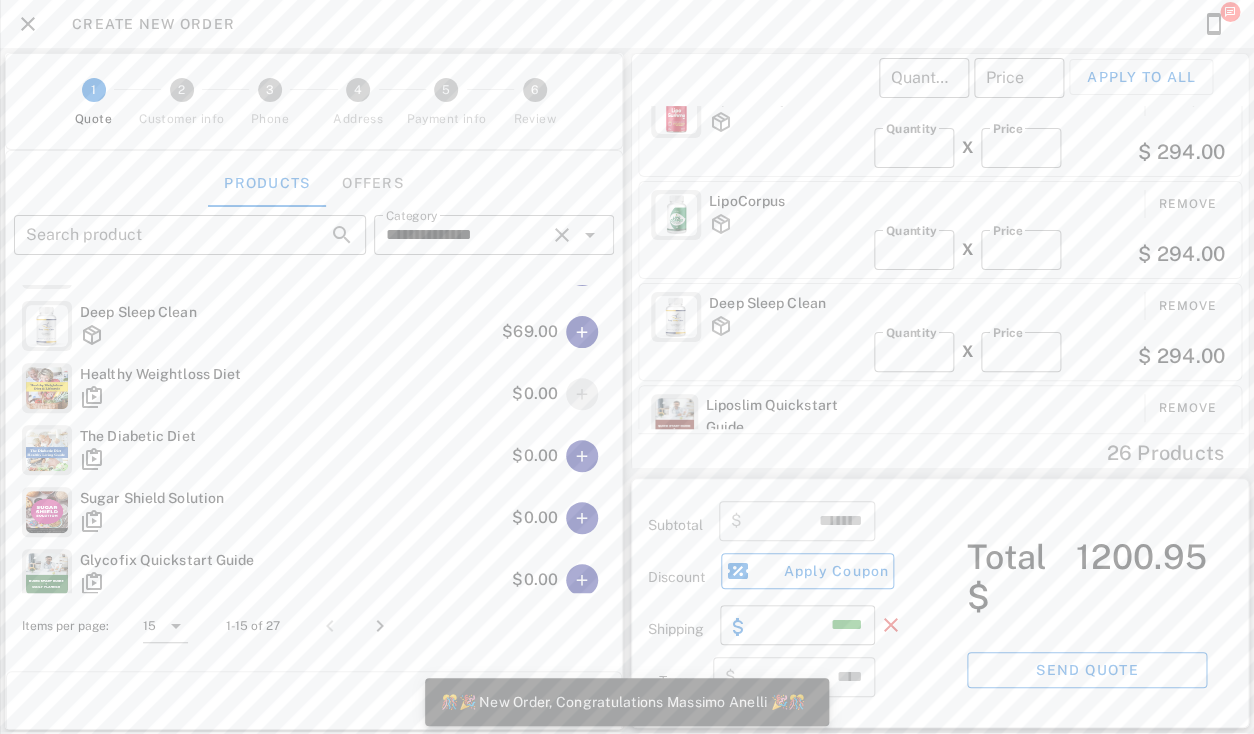 scroll, scrollTop: 93, scrollLeft: 0, axis: vertical 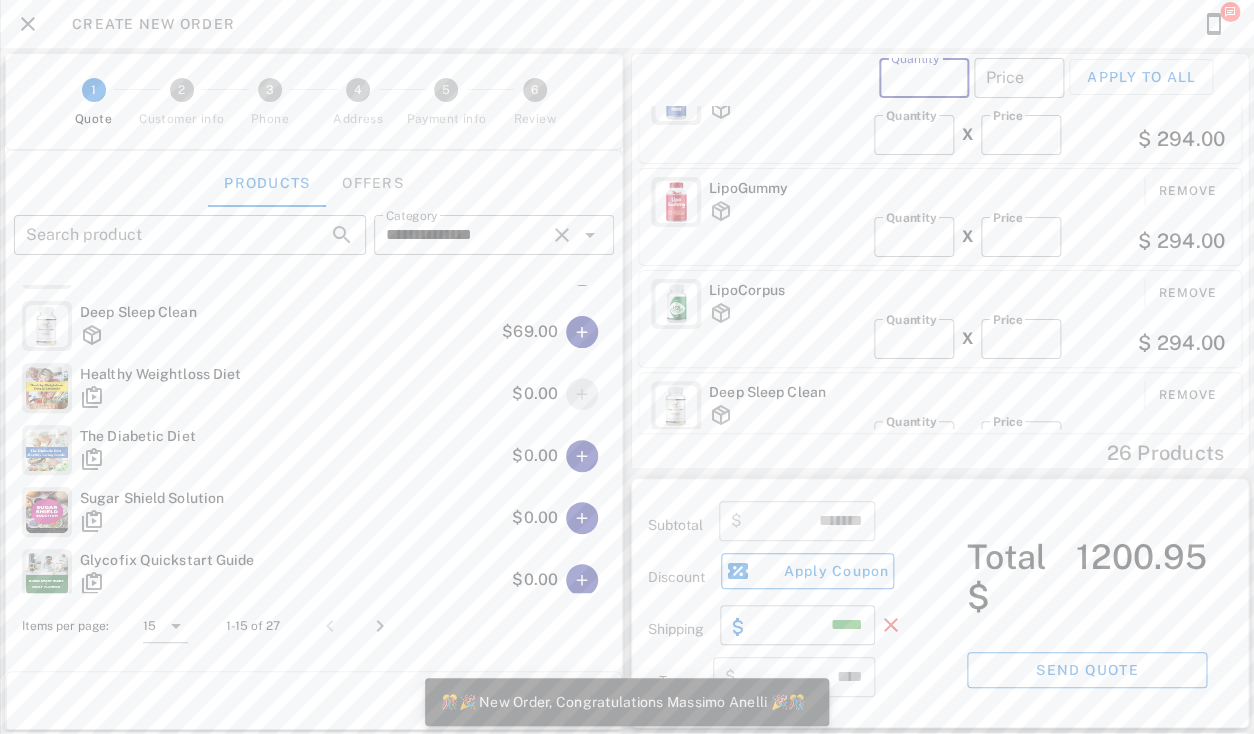 click on "Quantity" at bounding box center [924, 78] 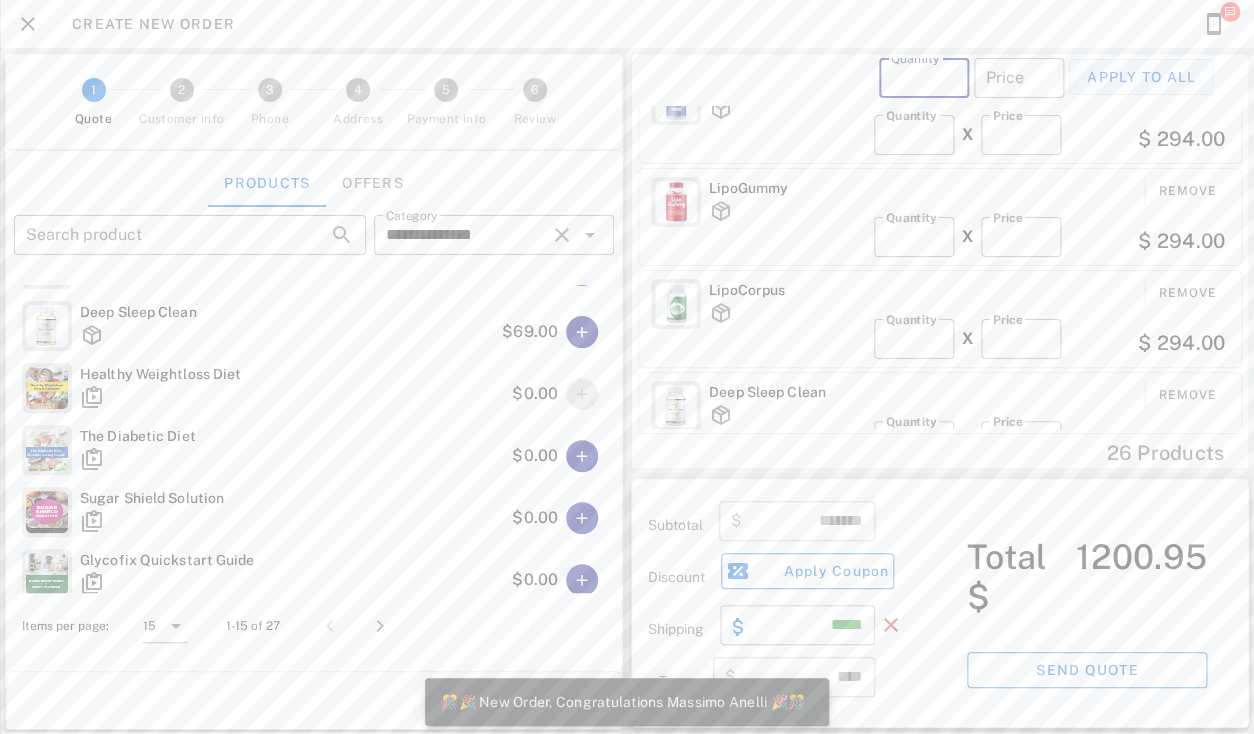 type on "**" 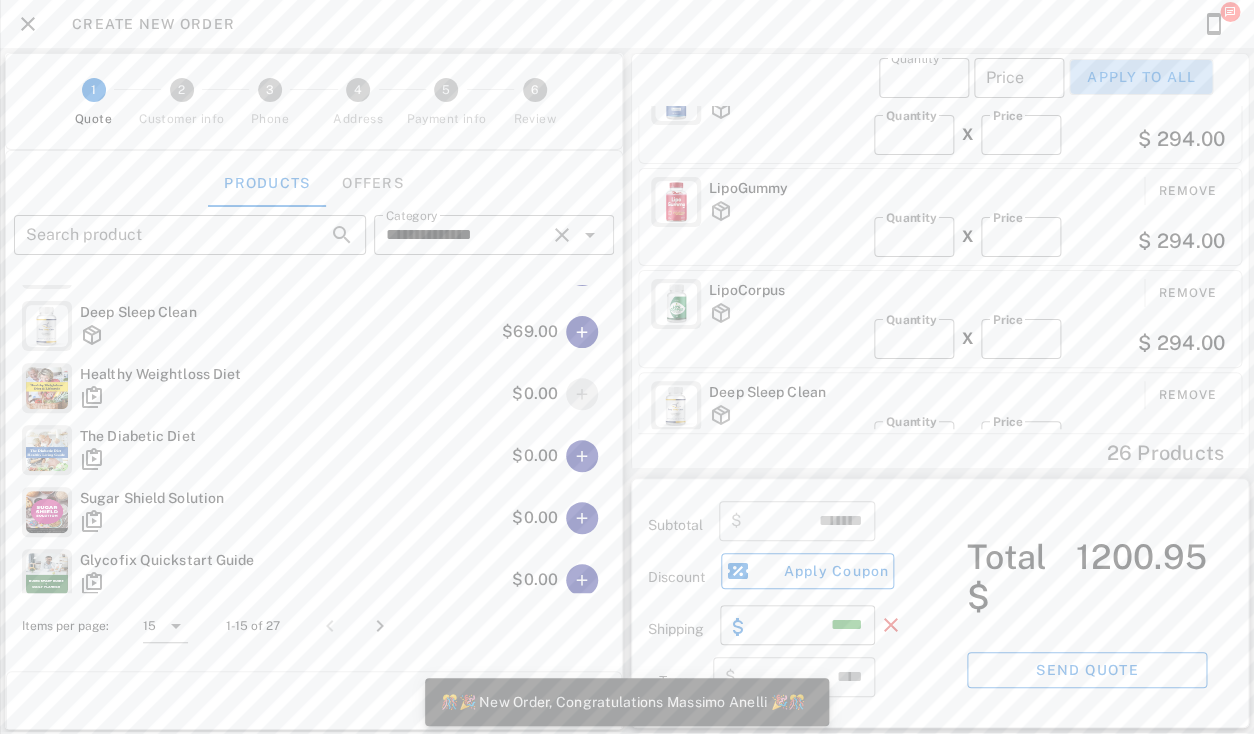 click on "Apply to all" at bounding box center (1141, 77) 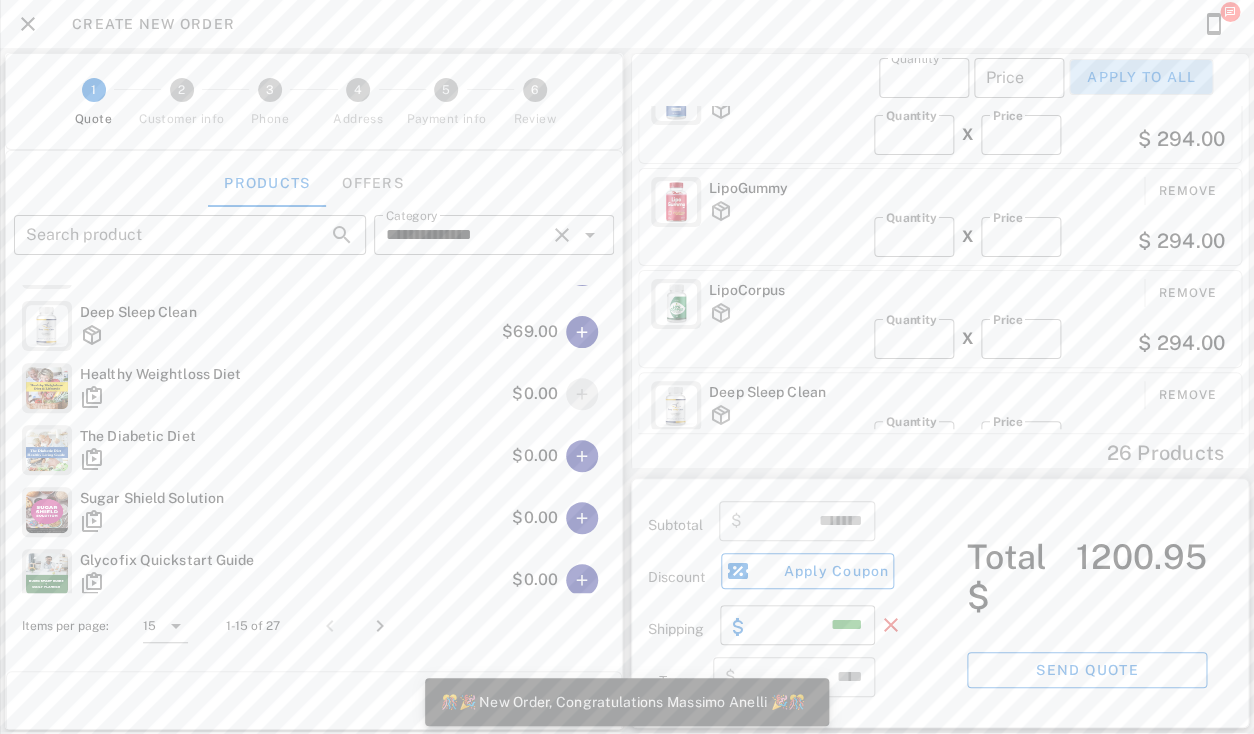 type on "**" 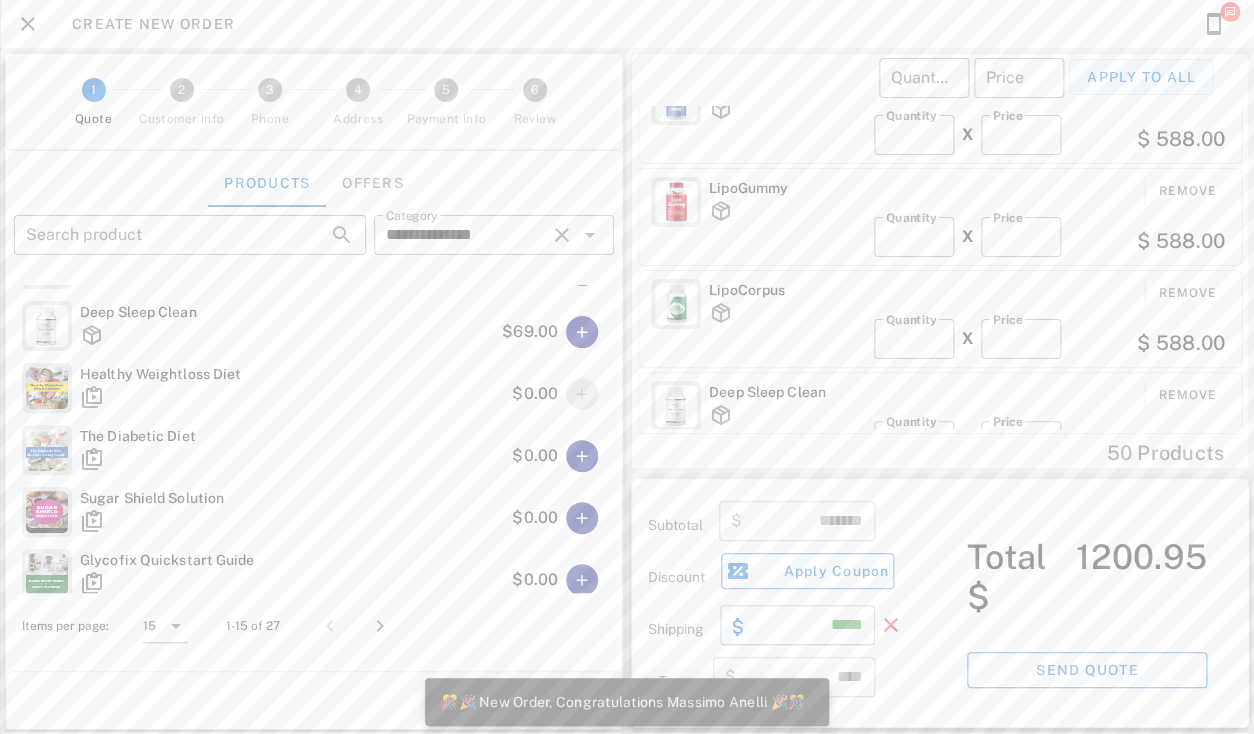 scroll, scrollTop: 999761, scrollLeft: 999619, axis: both 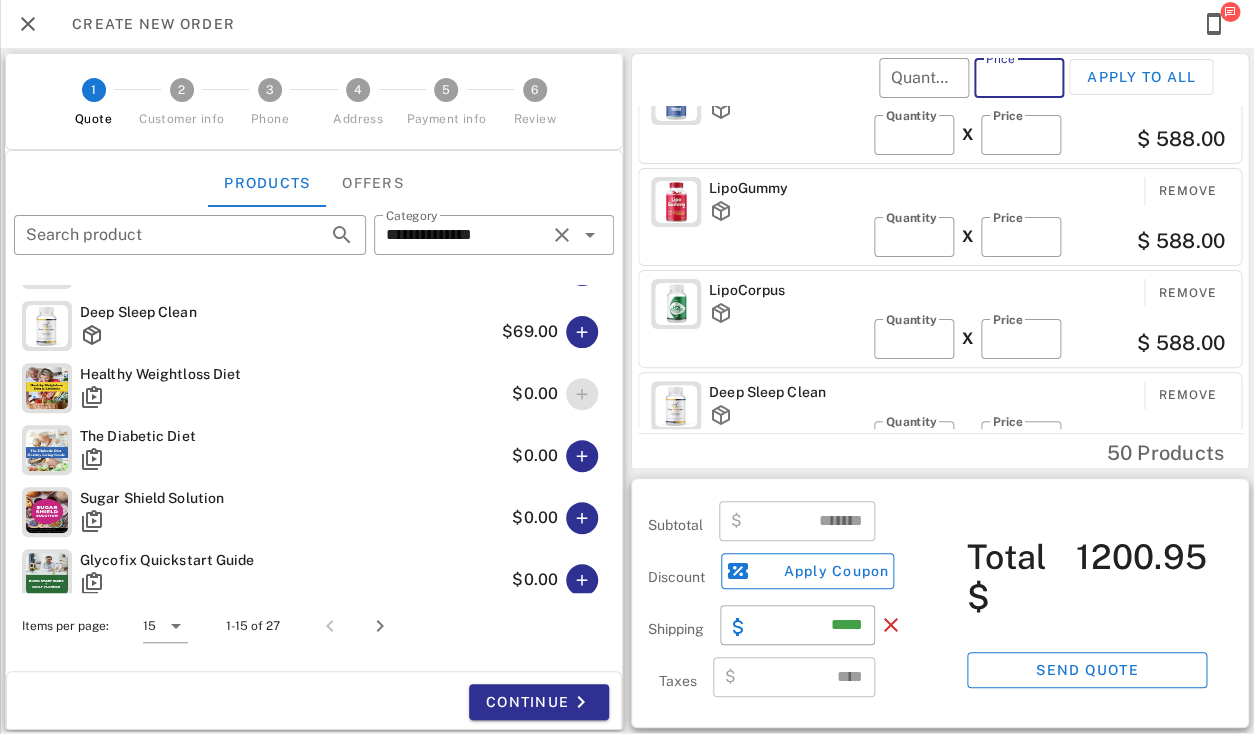 click on "Price" at bounding box center (1019, 78) 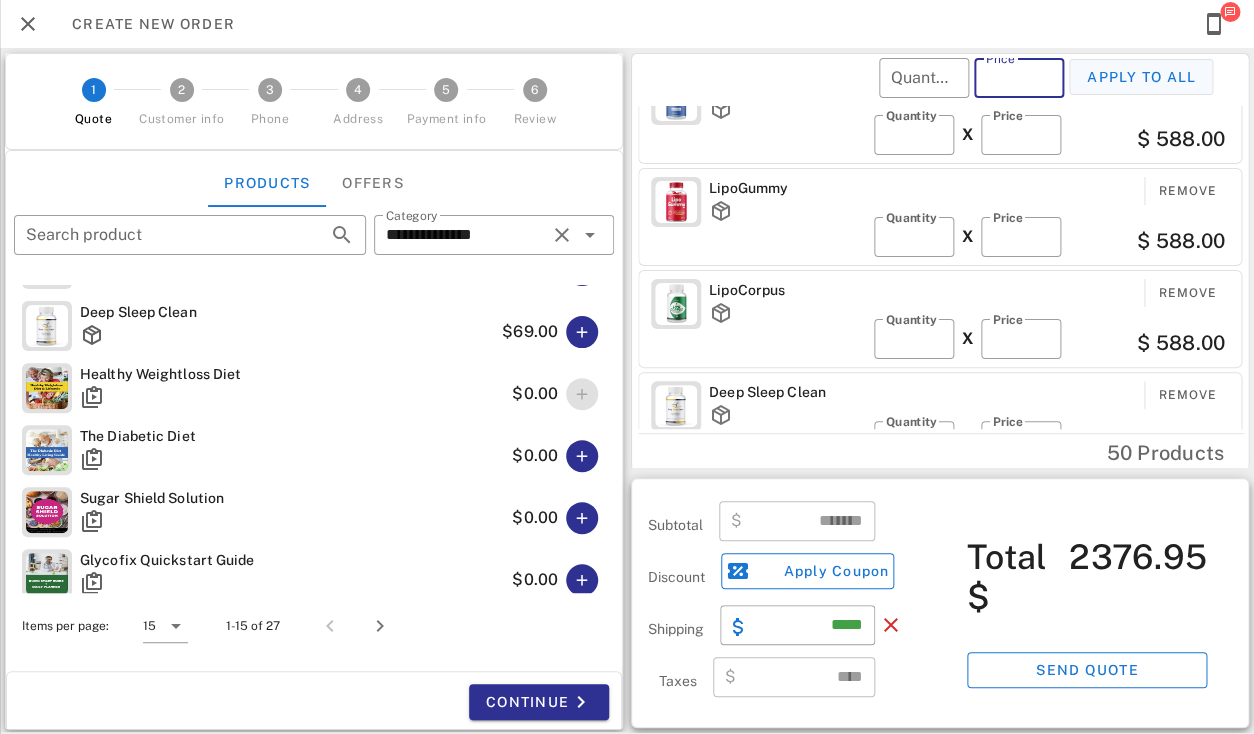 type on "**" 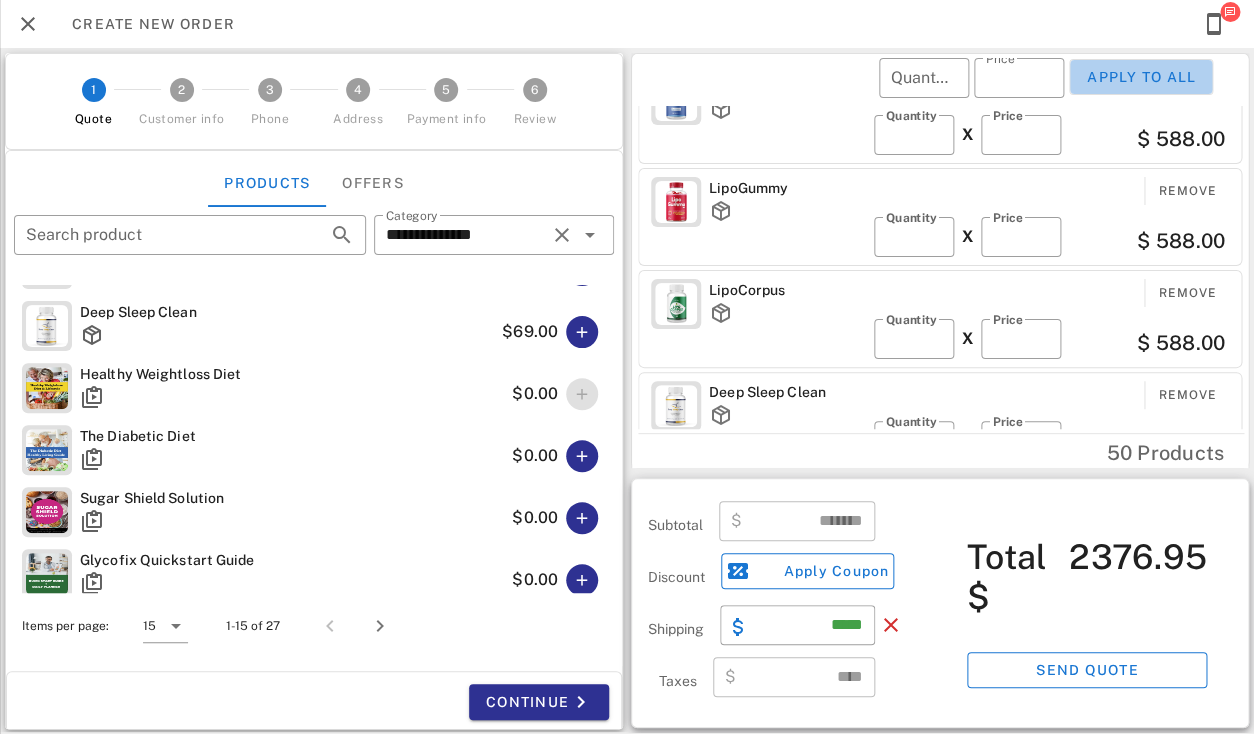 click on "Apply to all" at bounding box center (1141, 77) 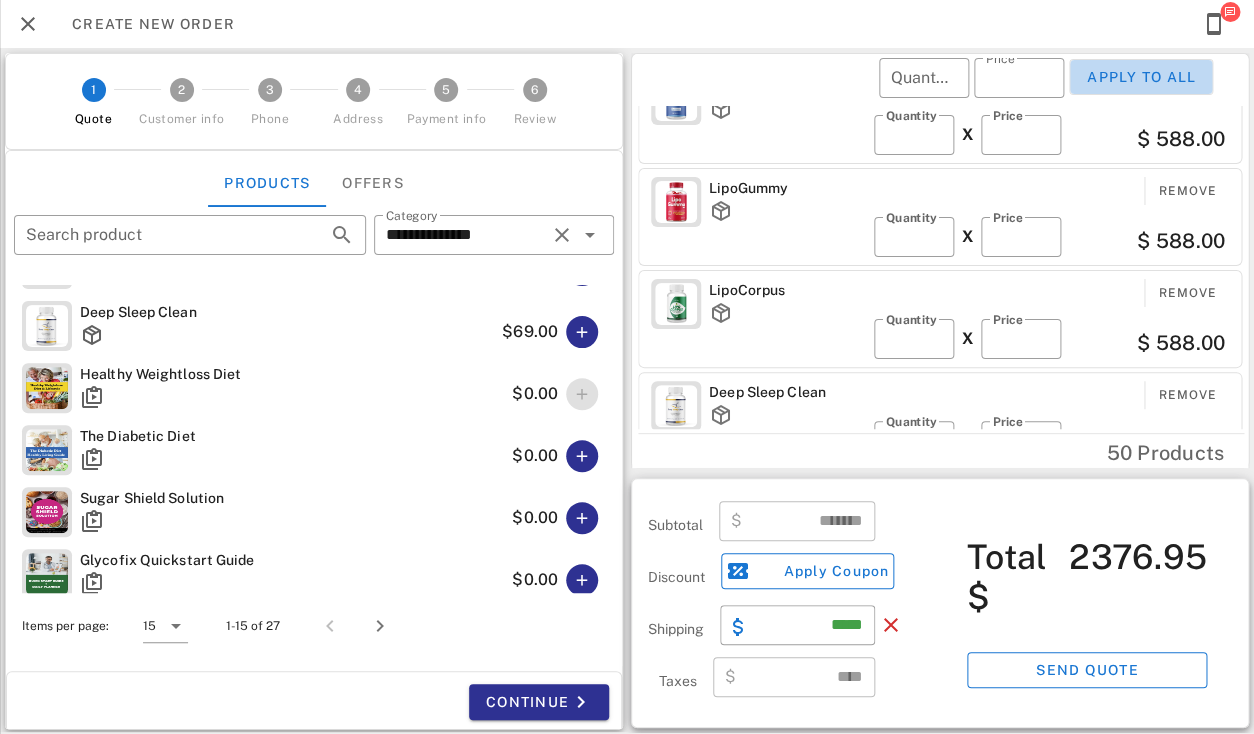 type on "**" 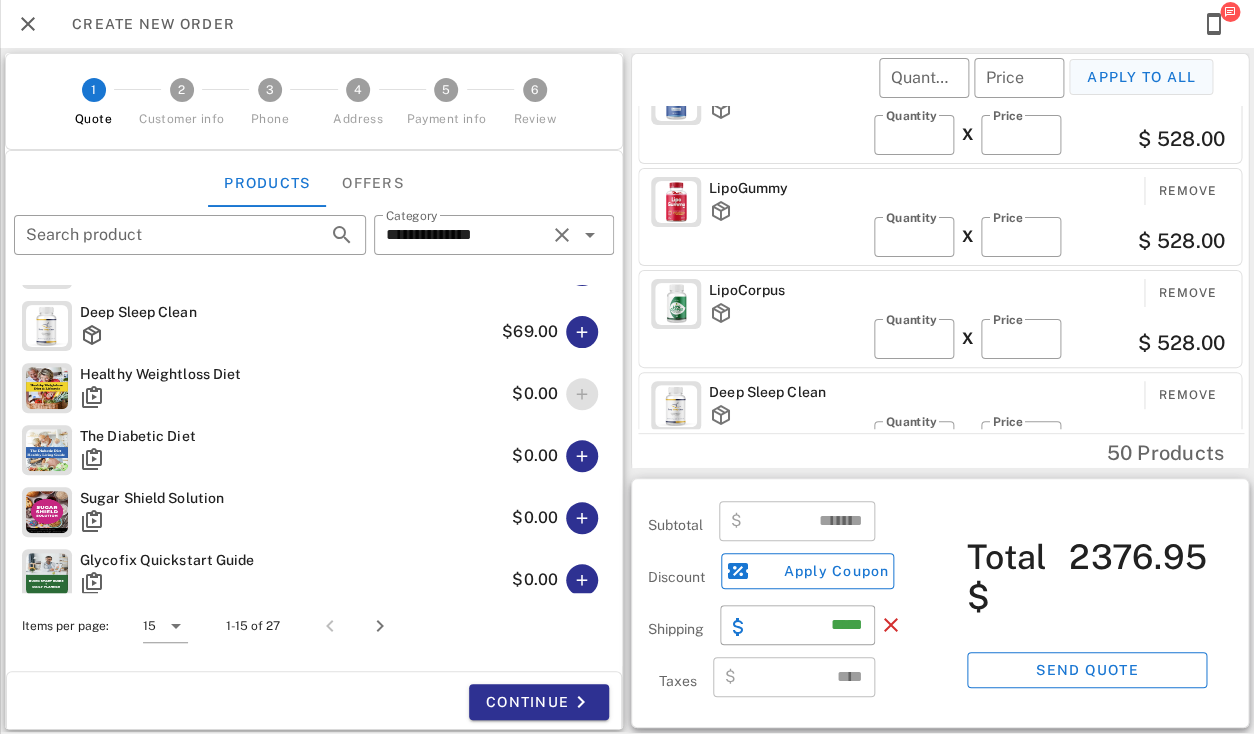 type on "*******" 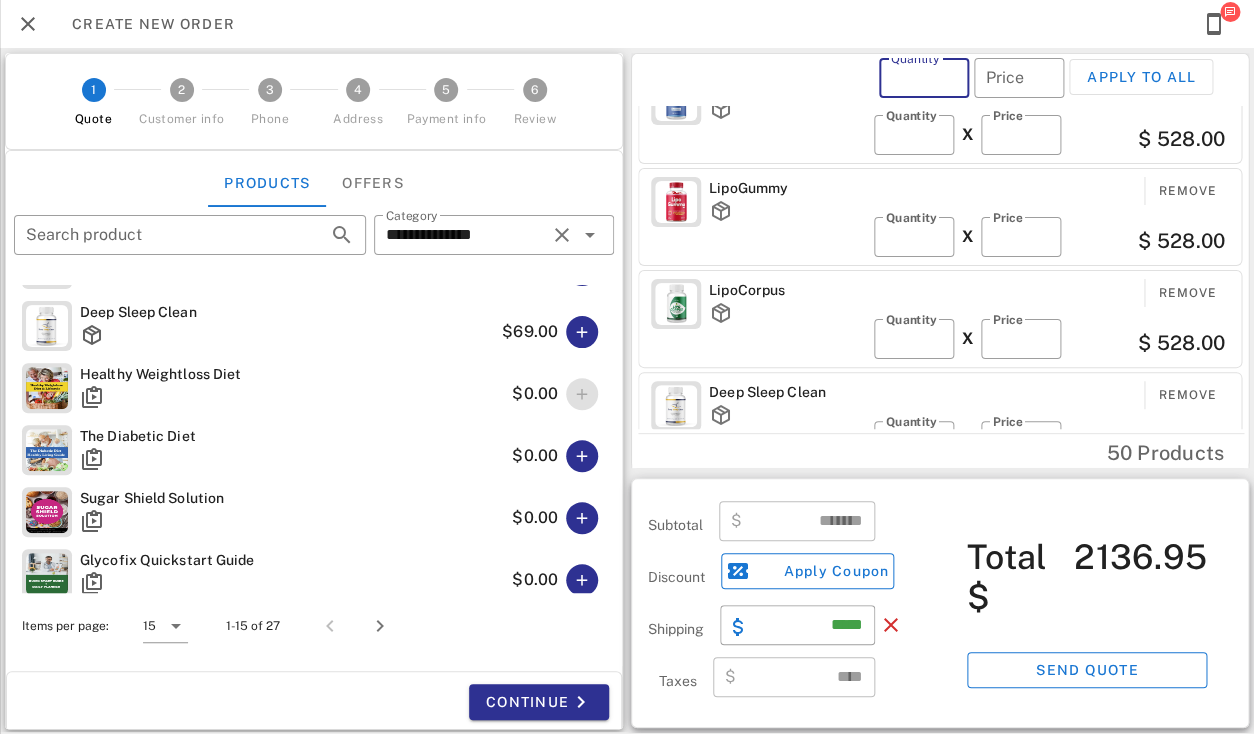 click on "Quantity" at bounding box center [924, 78] 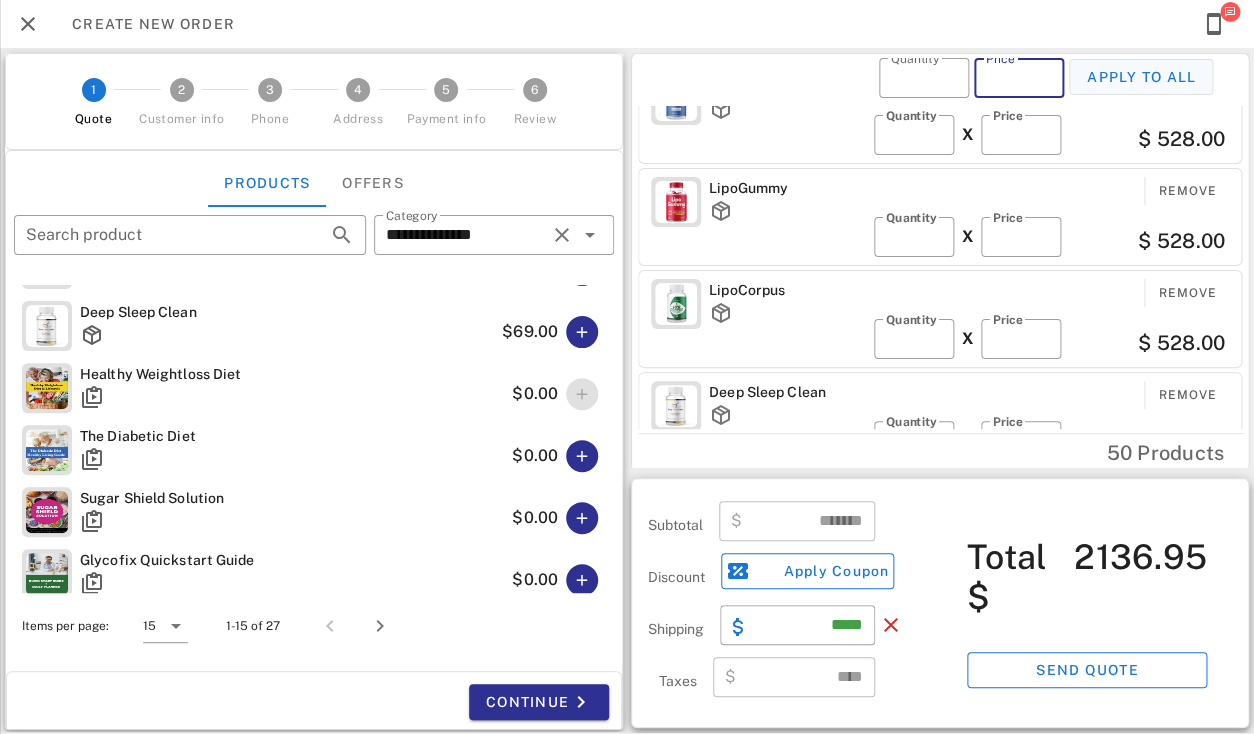 type on "**" 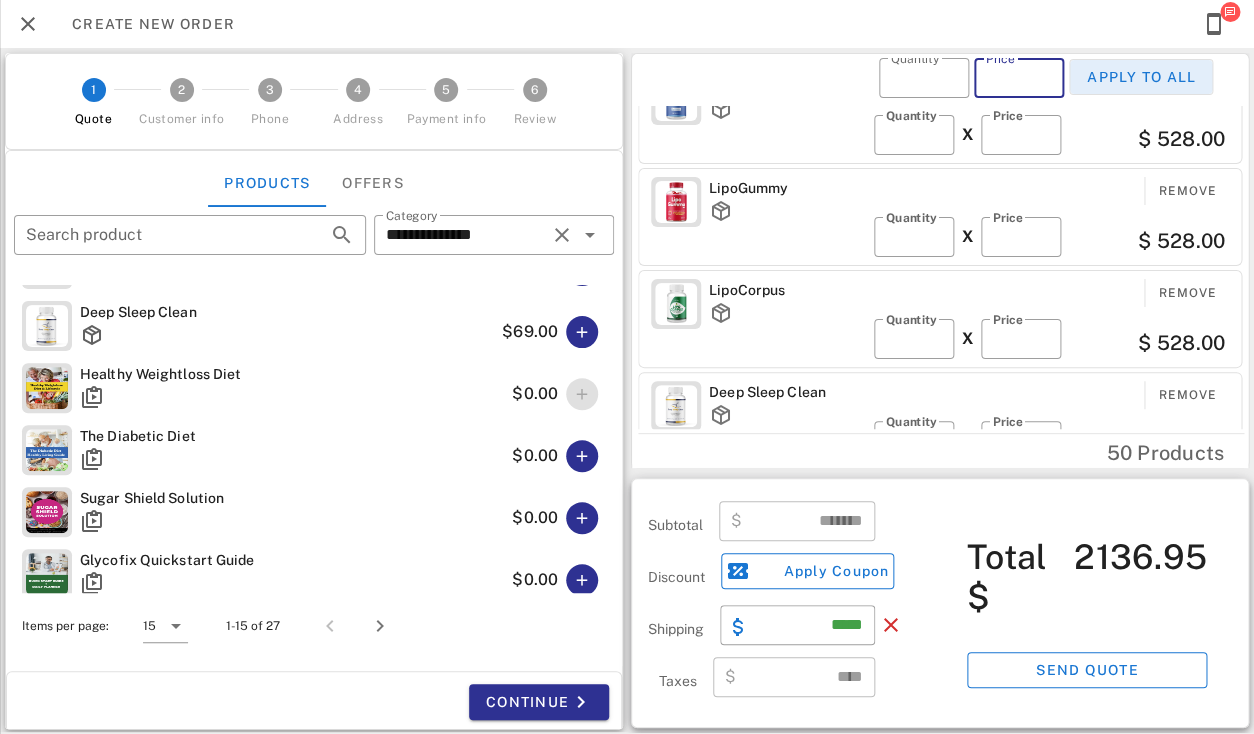 click on "Apply to all" at bounding box center (1141, 77) 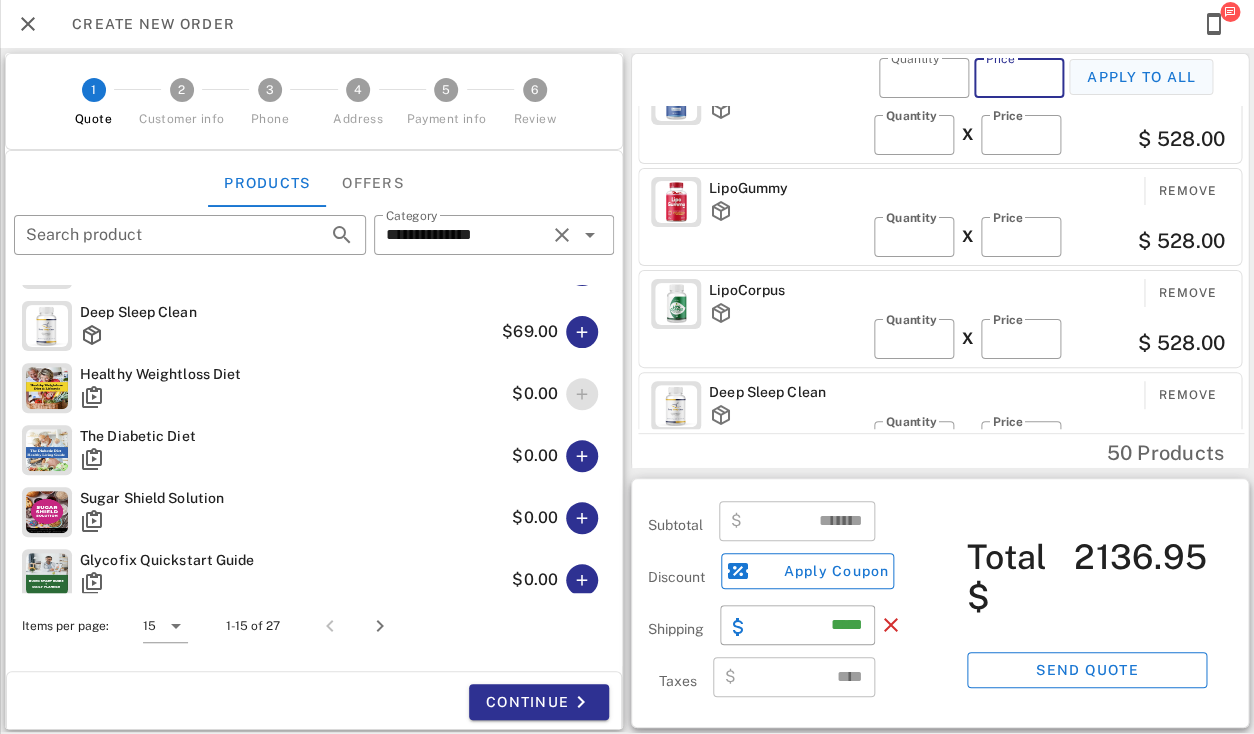 type on "*" 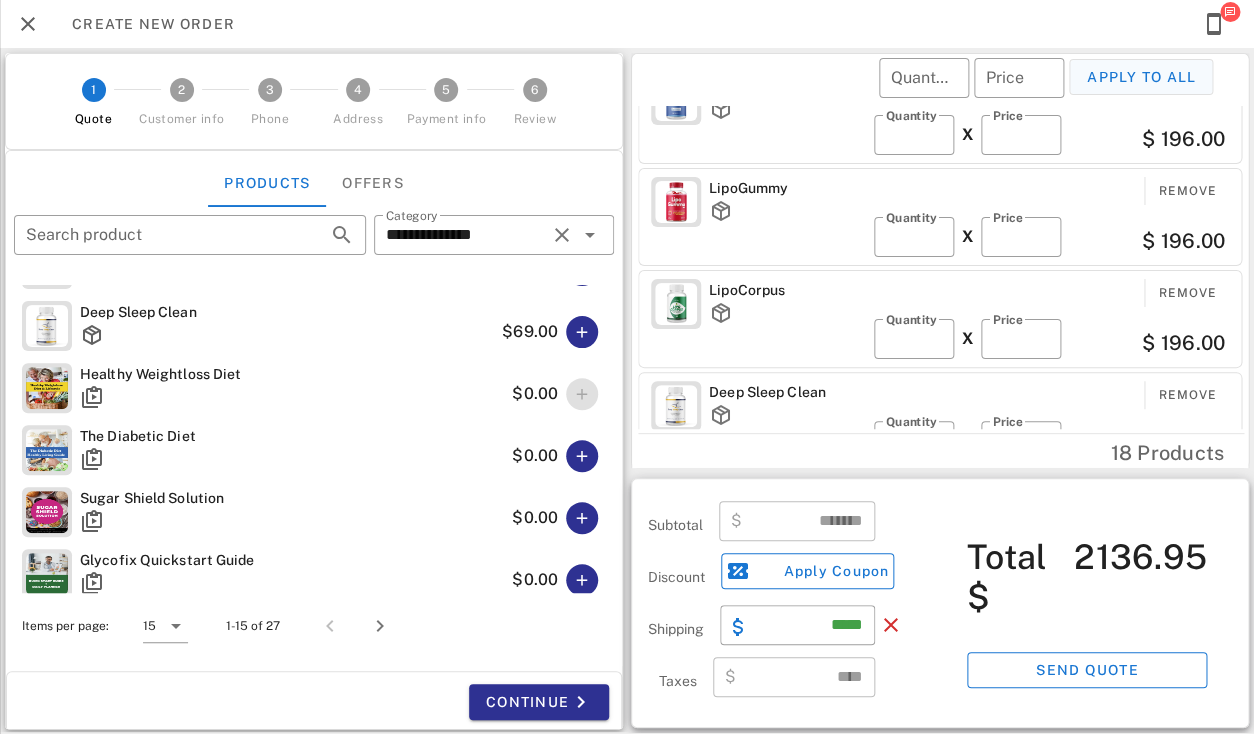 type on "******" 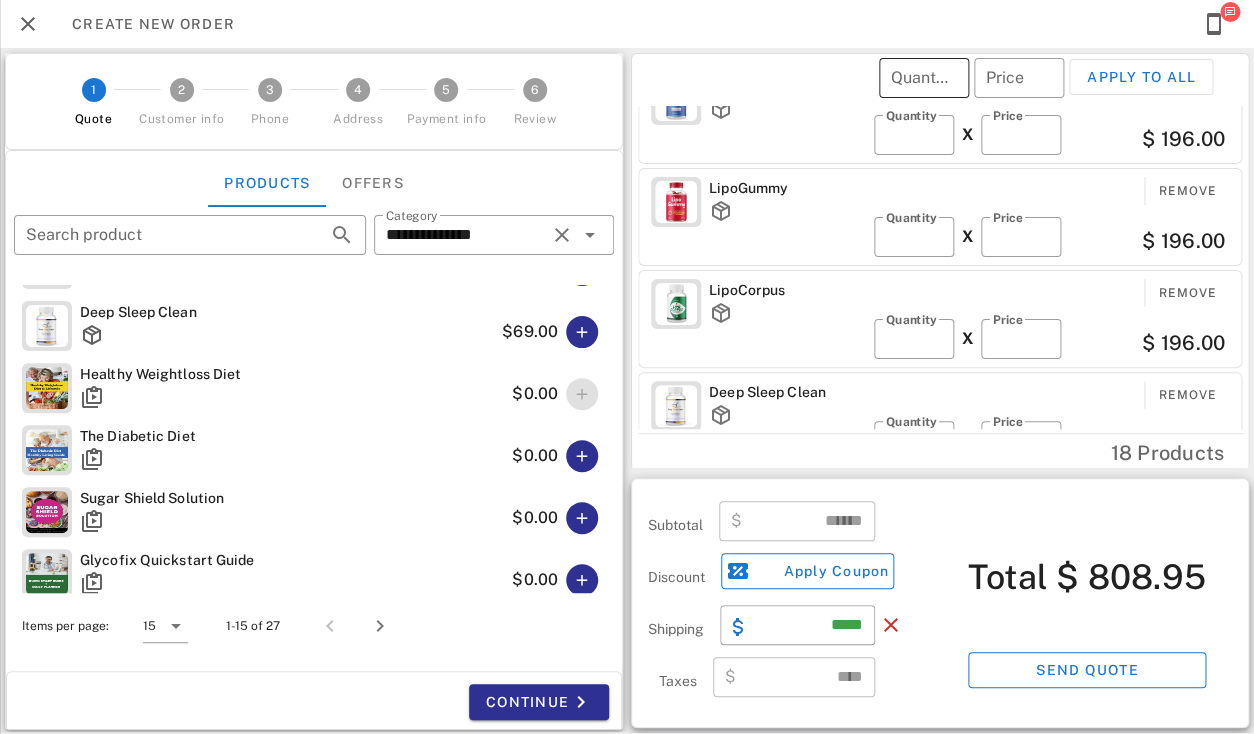 click on "Quantity" at bounding box center (924, 78) 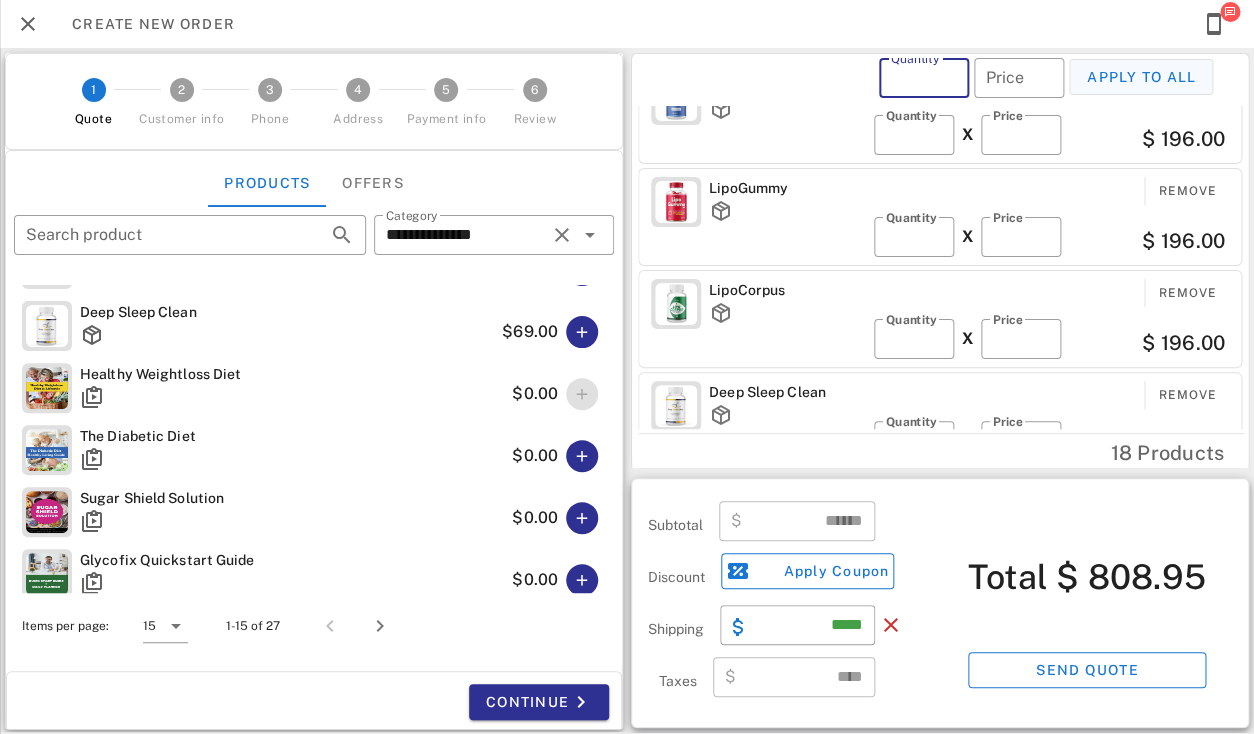 type on "*" 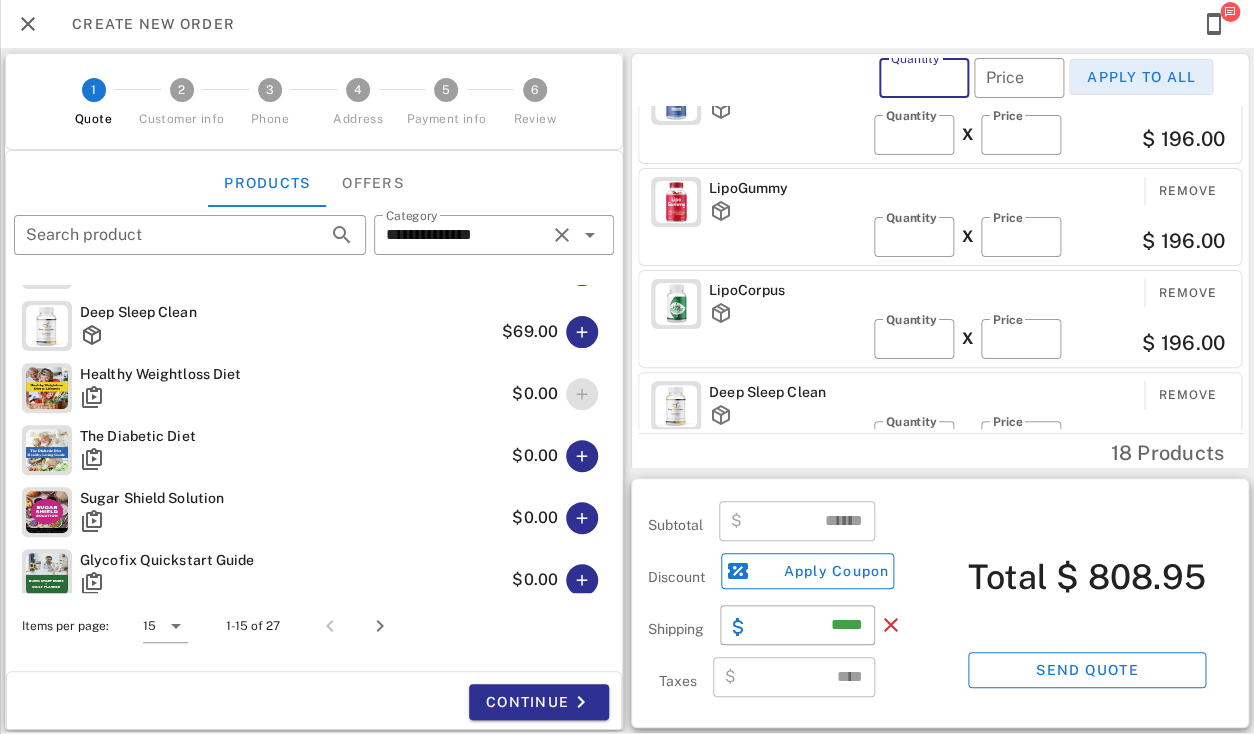 click on "Apply to all" at bounding box center [1141, 77] 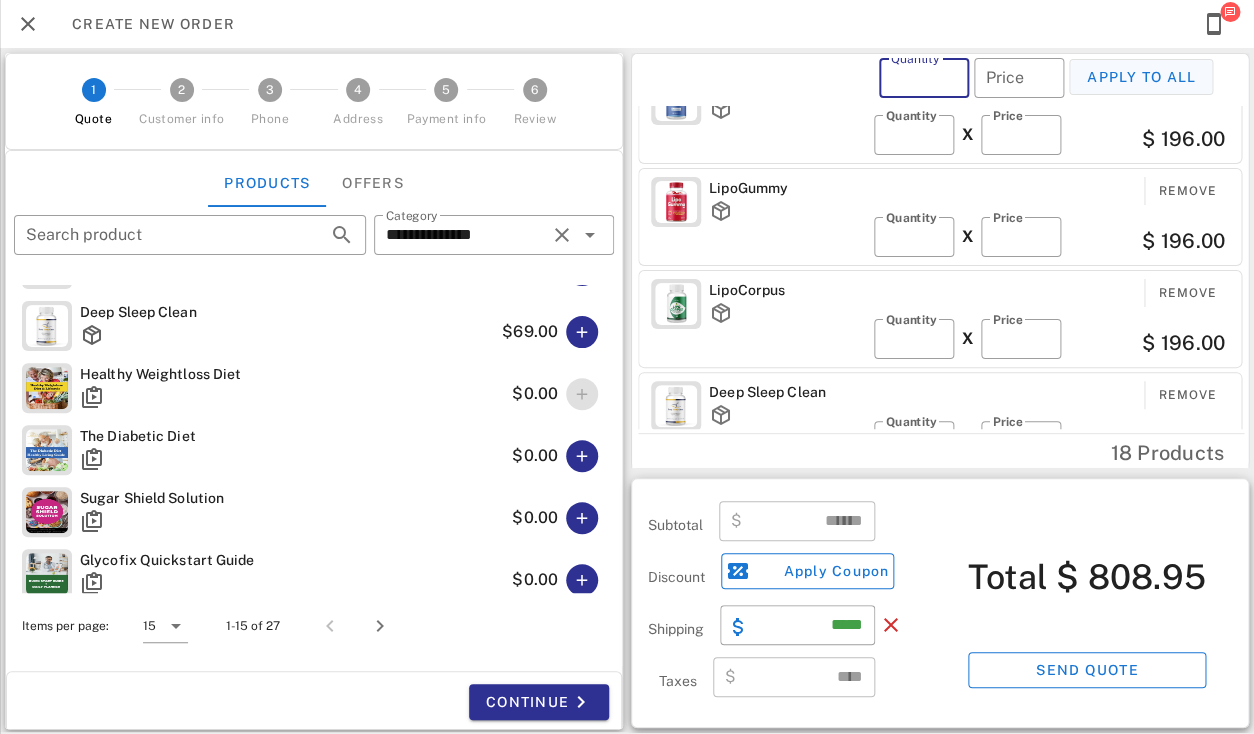 type on "*" 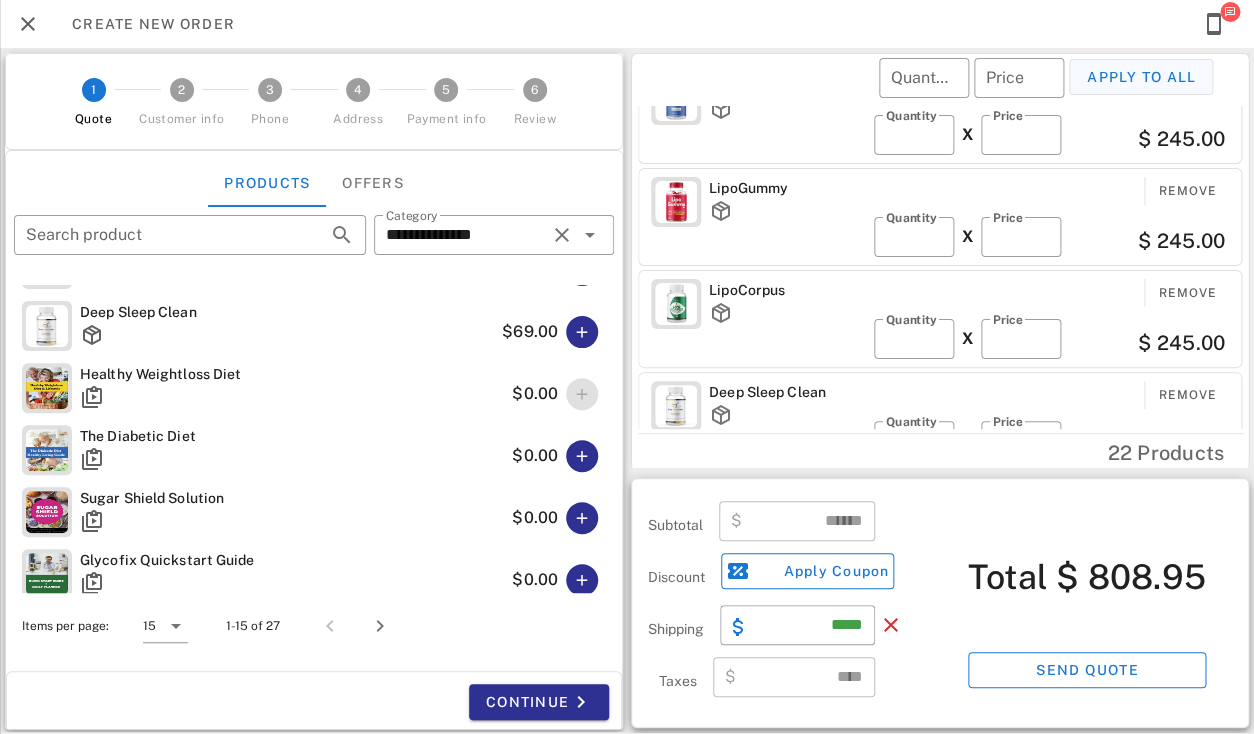 type on "******" 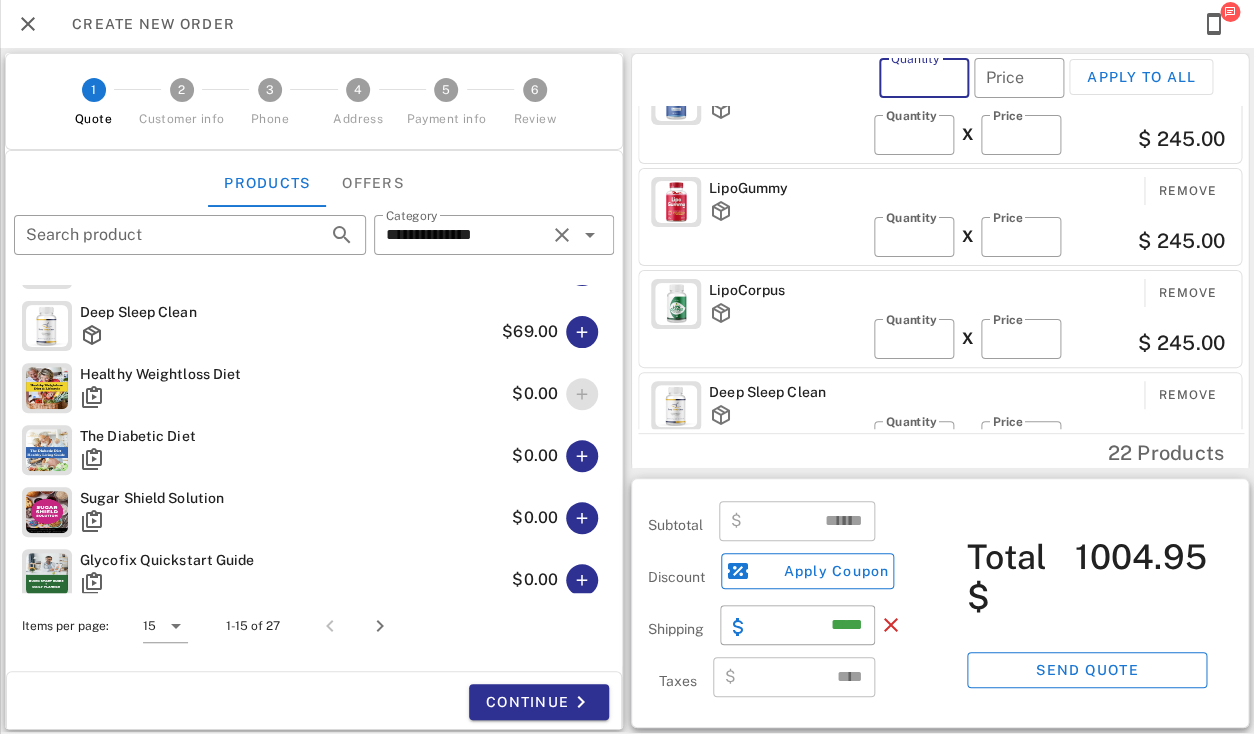 click on "Quantity" at bounding box center [924, 78] 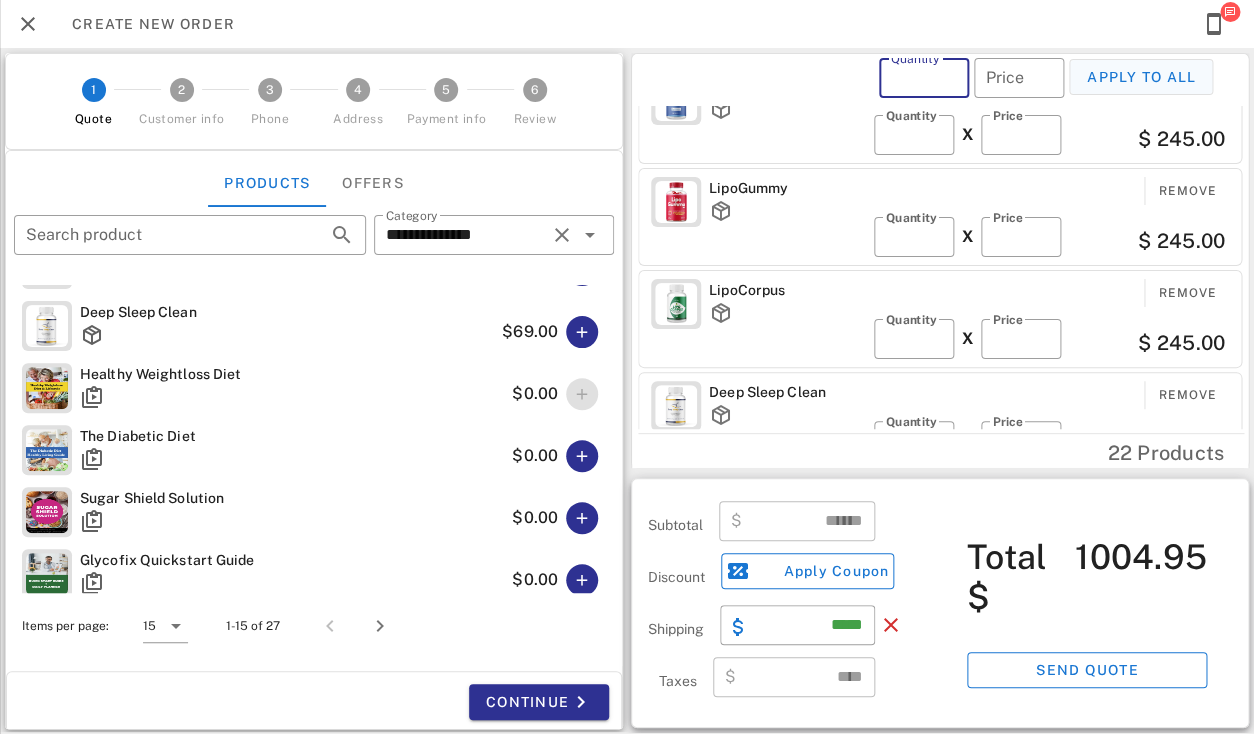 type on "*" 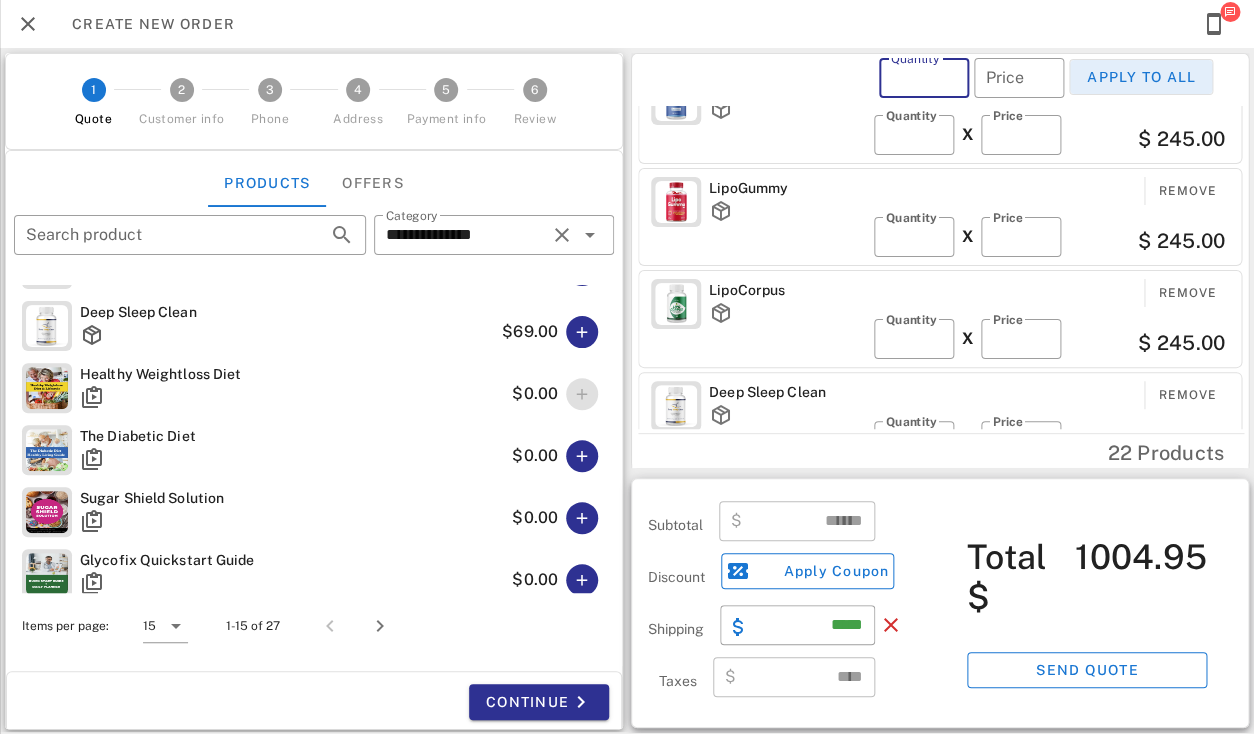 click on "Apply to all" at bounding box center [1141, 77] 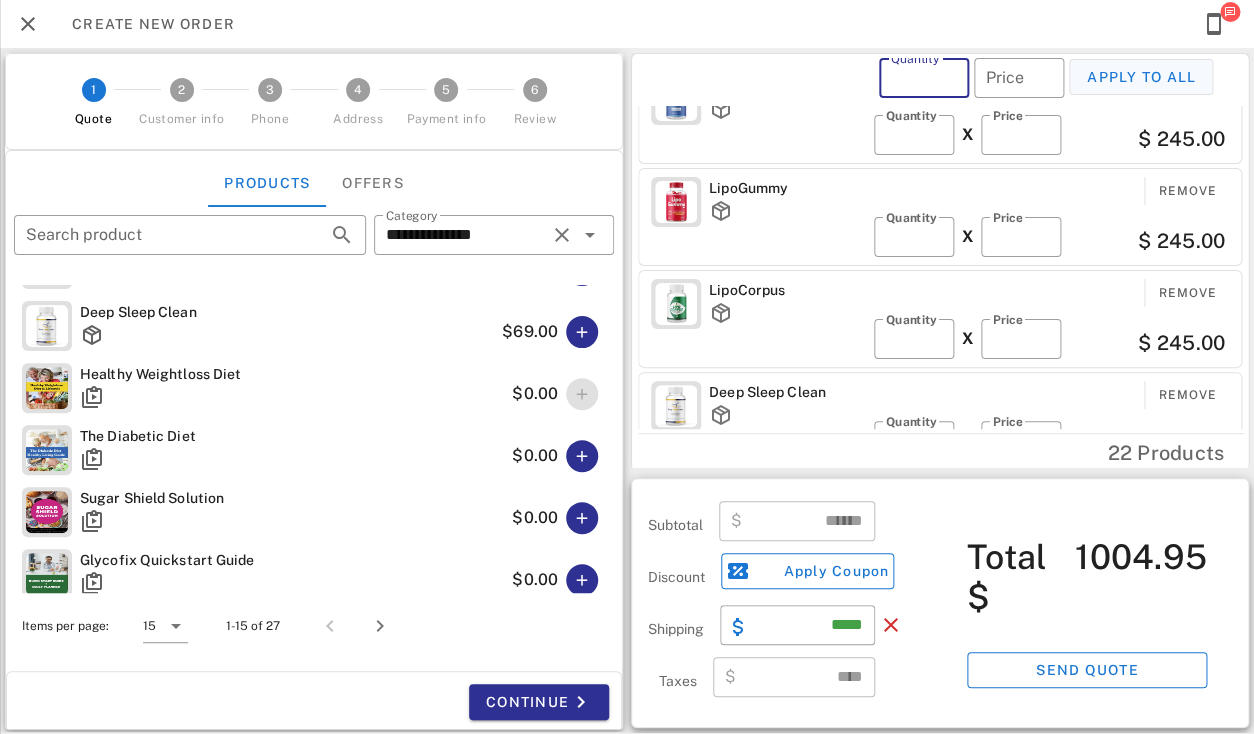 type on "*" 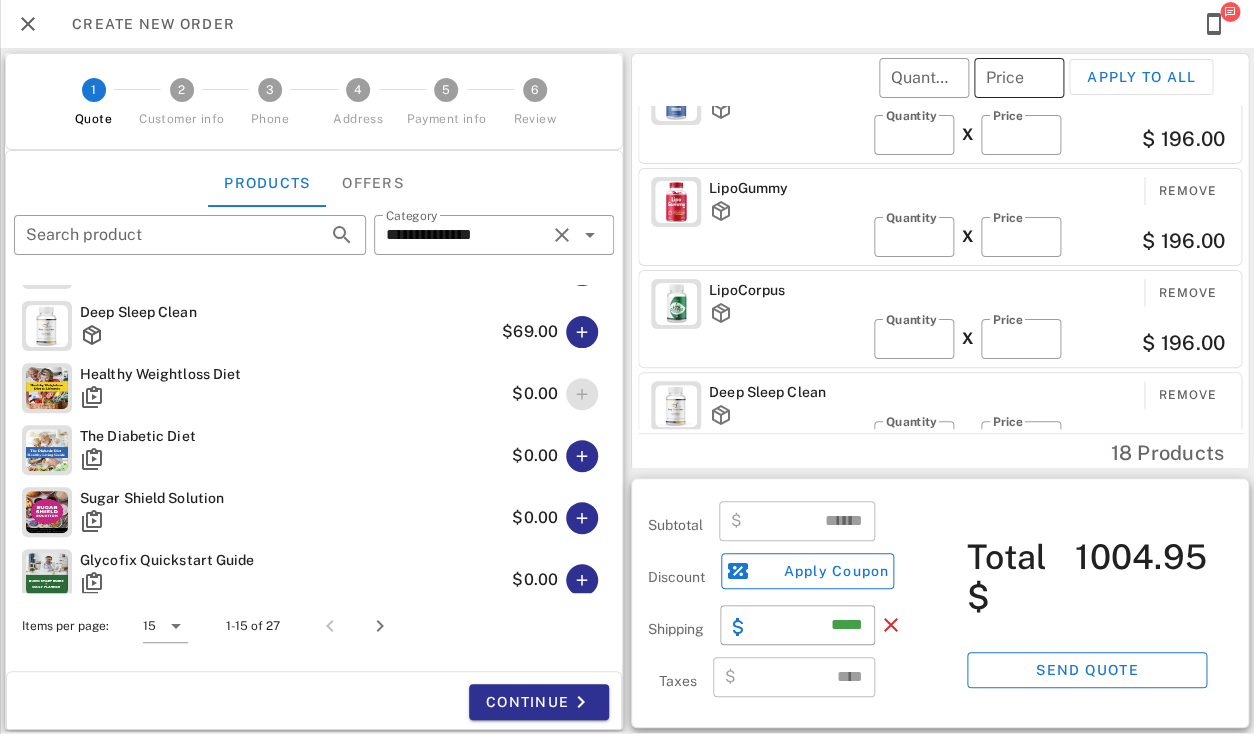 type on "******" 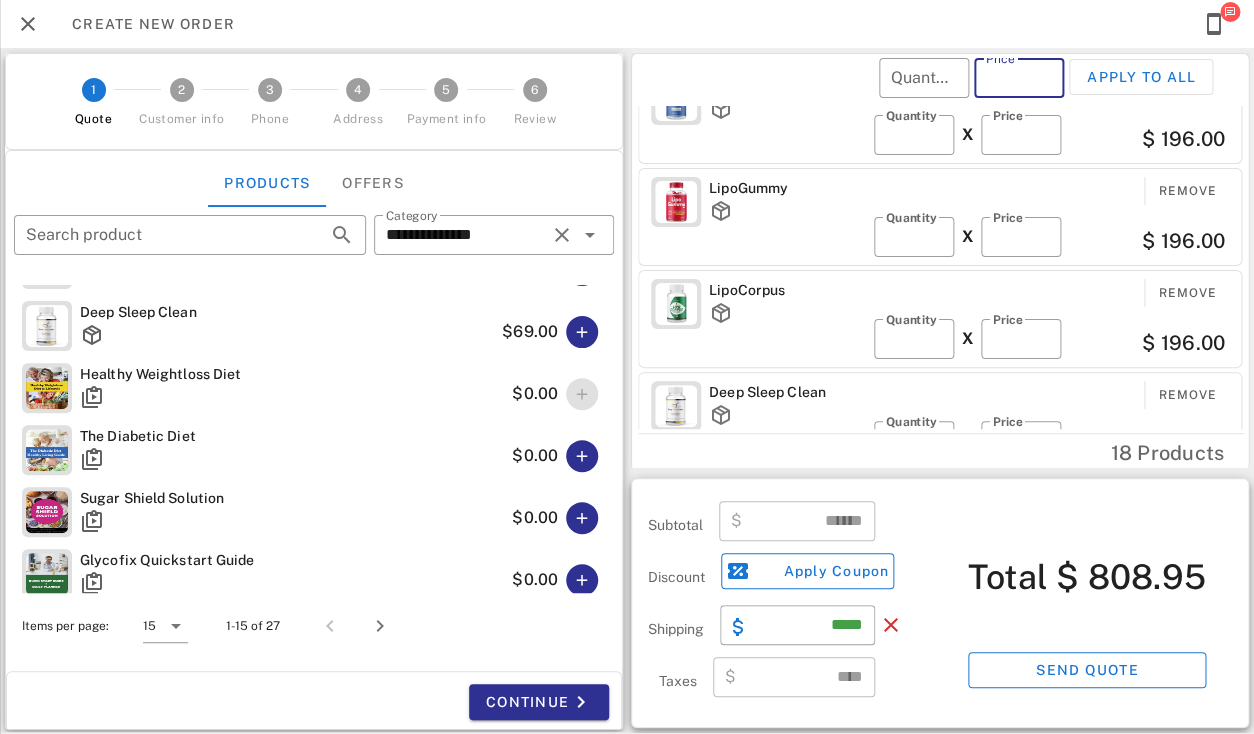 click on "Price" at bounding box center (1019, 78) 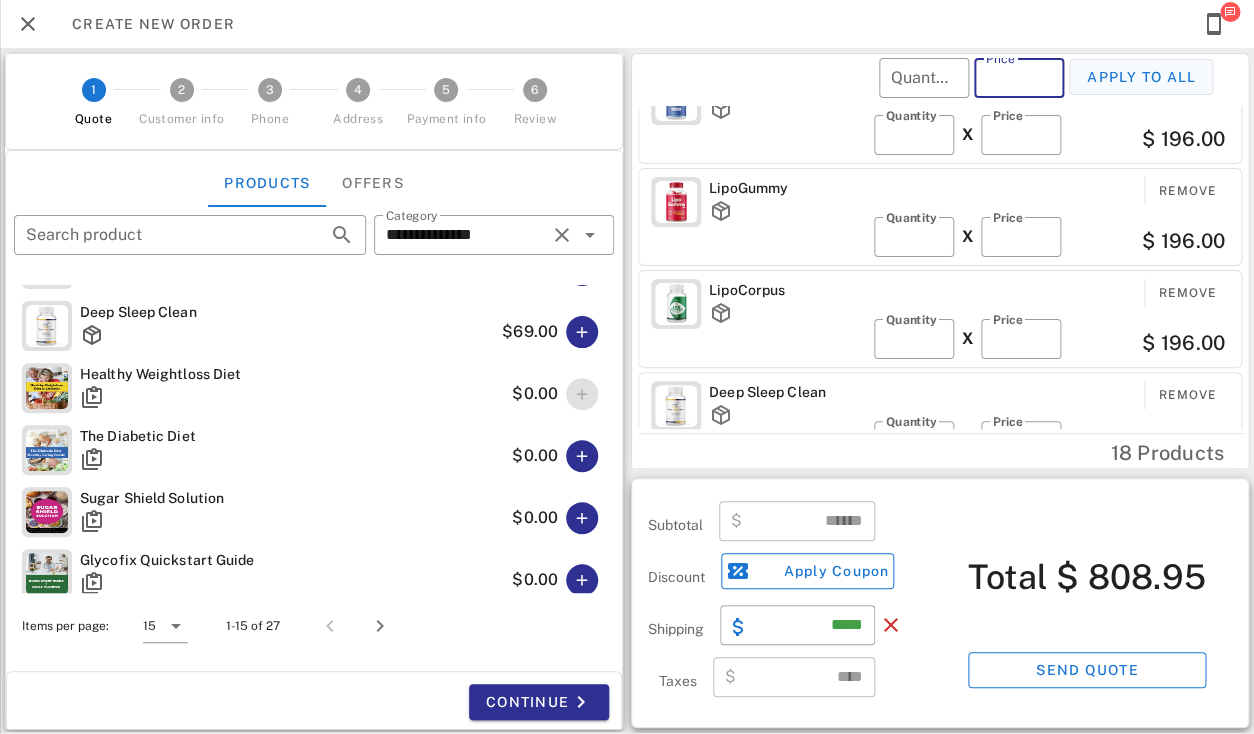 type on "**" 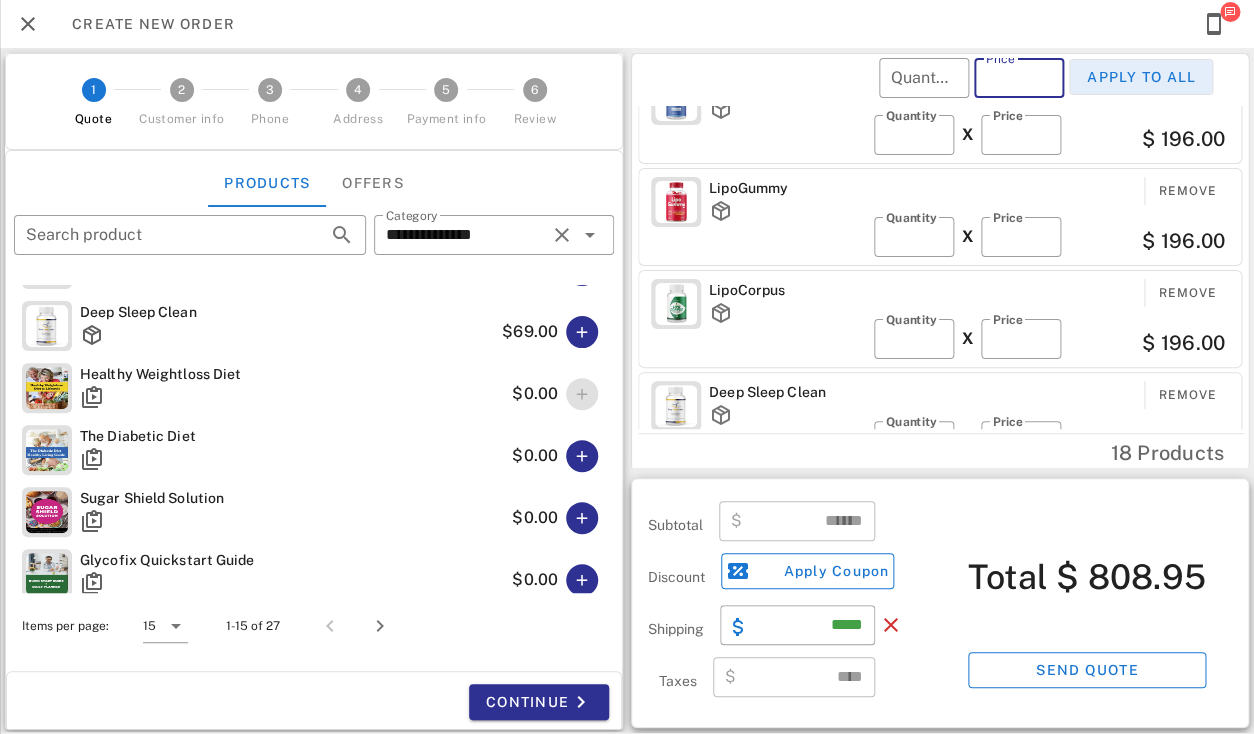 click on "Apply to all" at bounding box center [1141, 77] 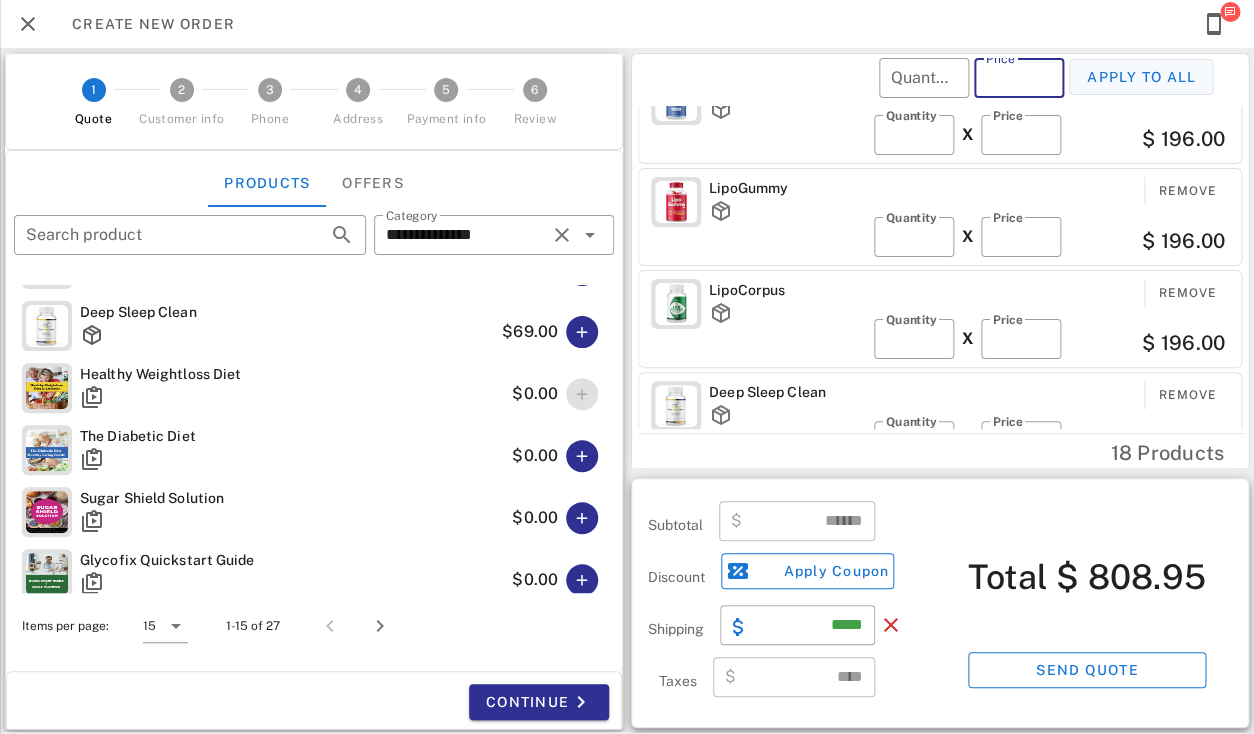 type on "**" 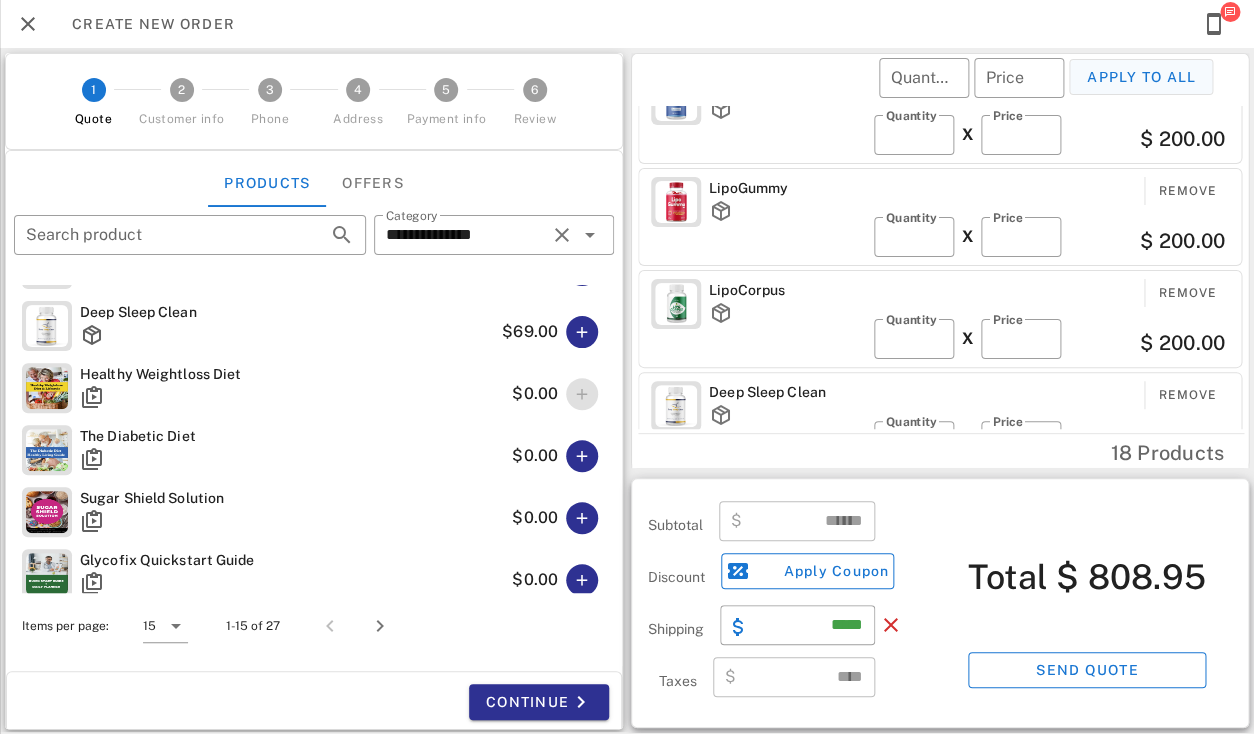 type on "******" 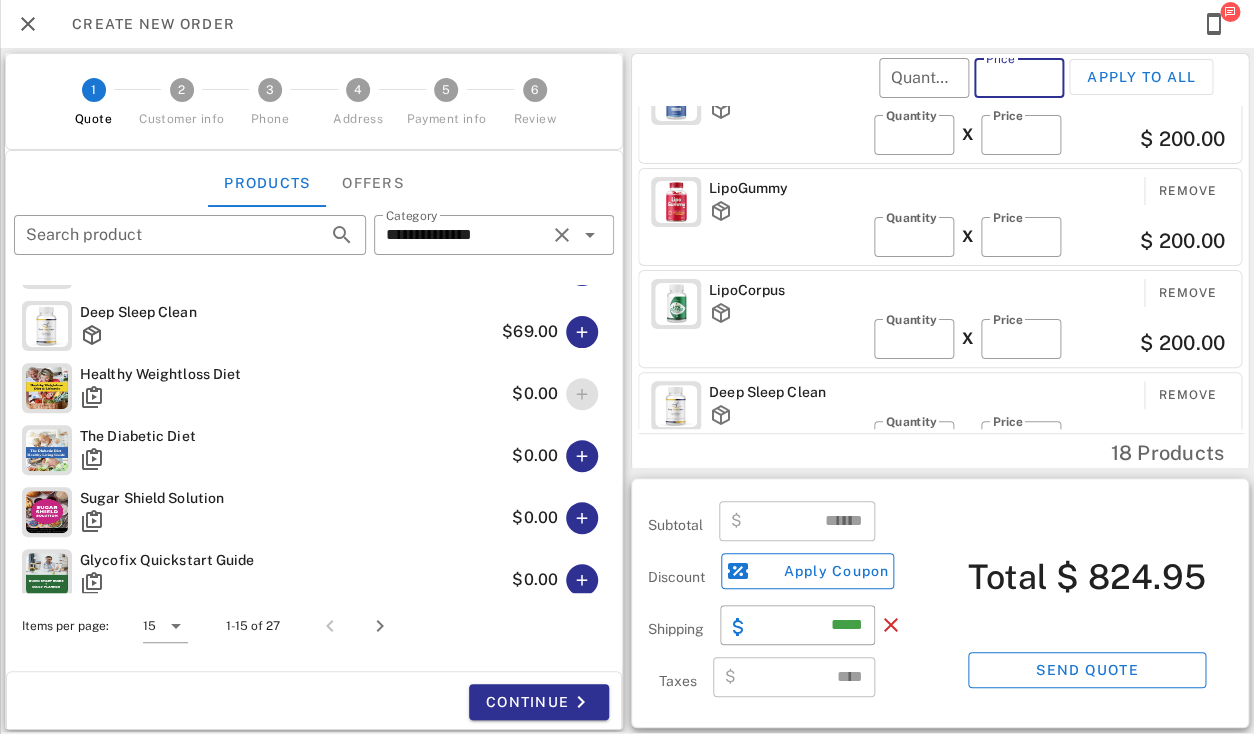 click on "Price" at bounding box center [1019, 78] 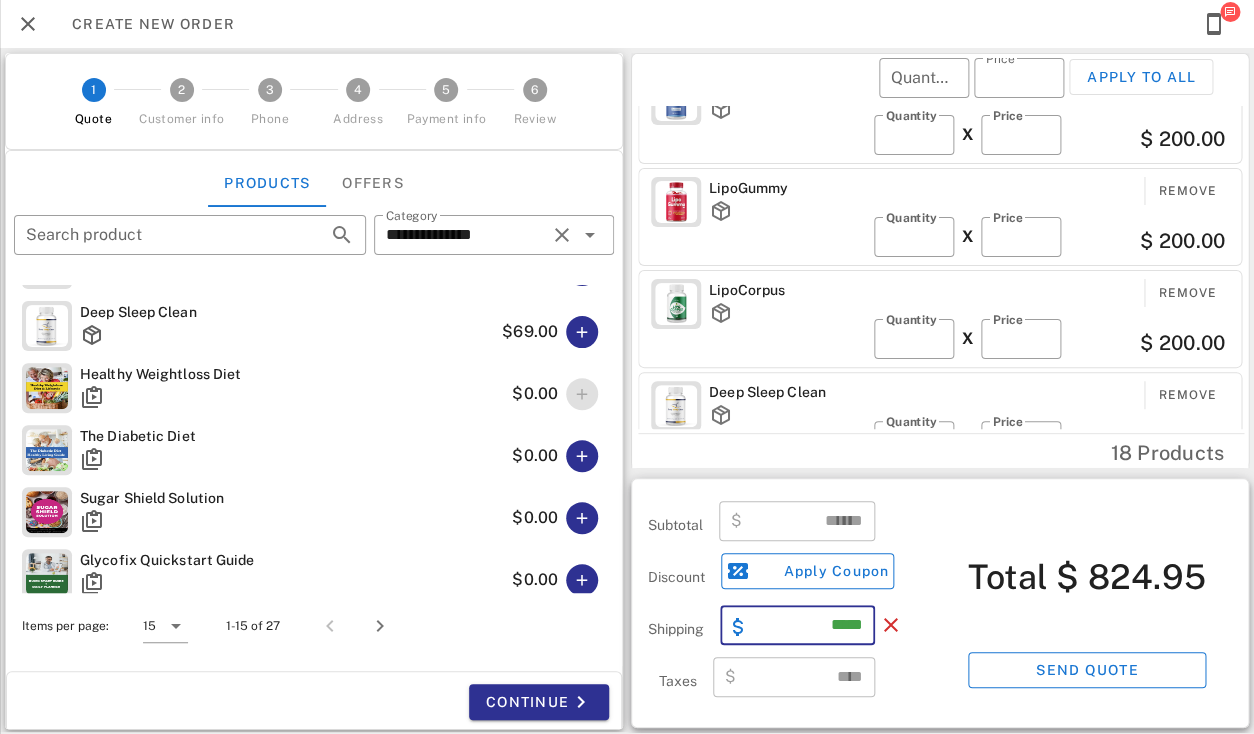 click on "*****" at bounding box center [809, 625] 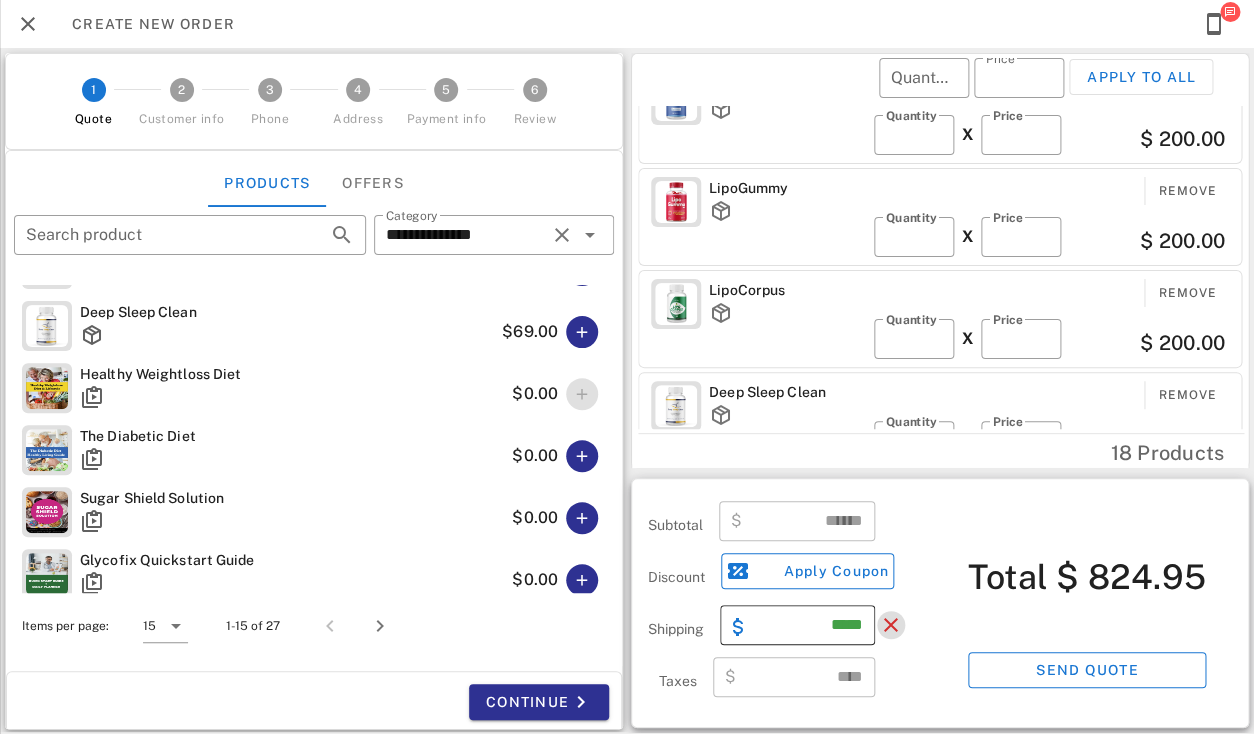 type 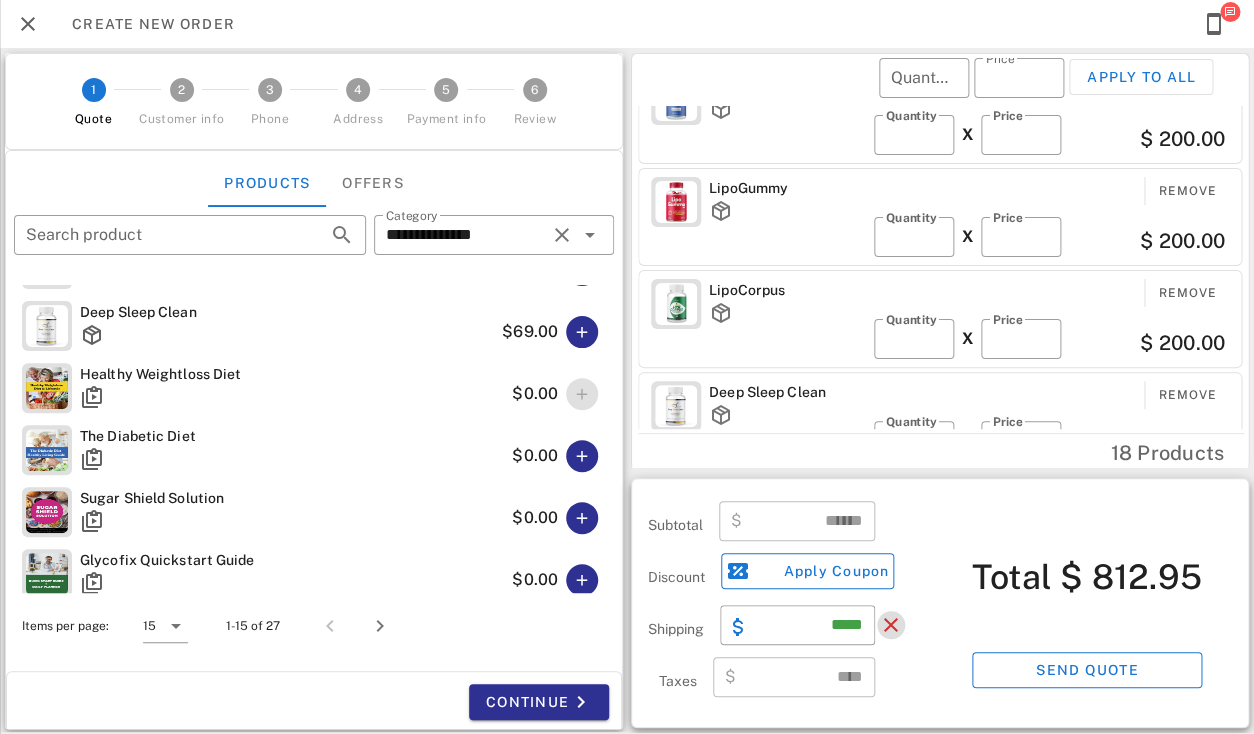 scroll, scrollTop: 0, scrollLeft: 0, axis: both 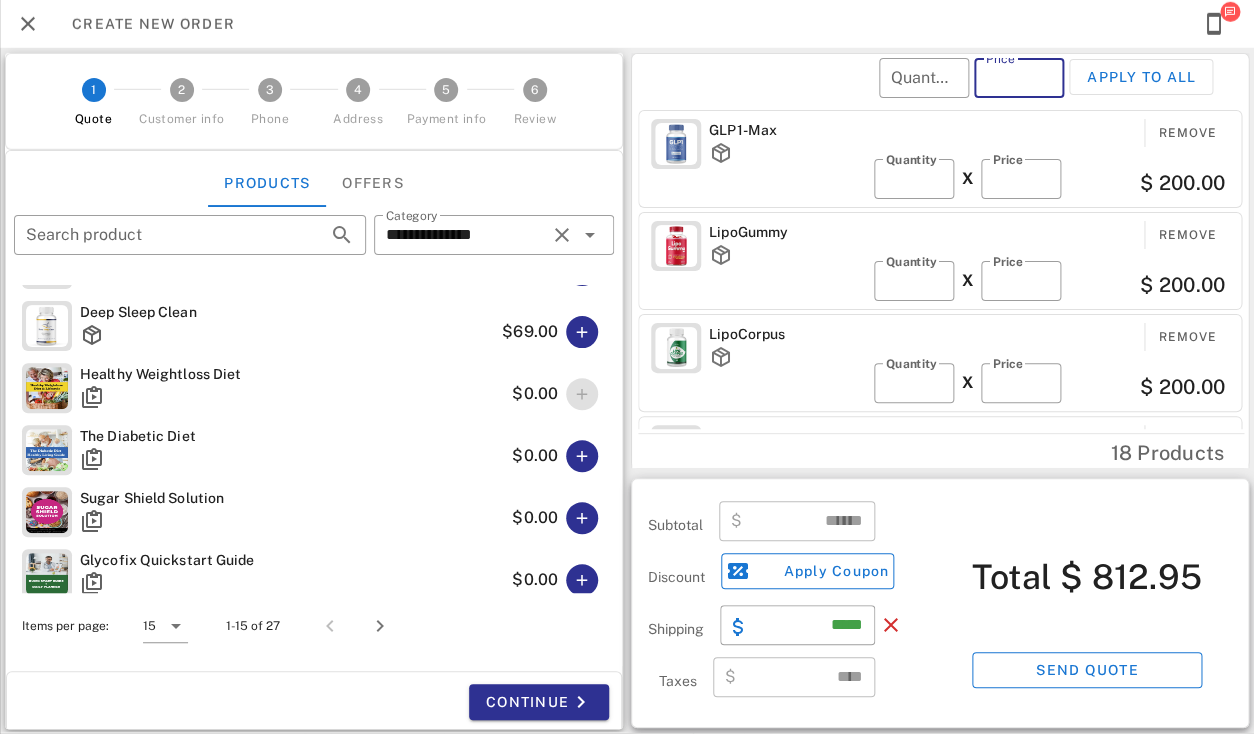 click on "*" at bounding box center [1019, 78] 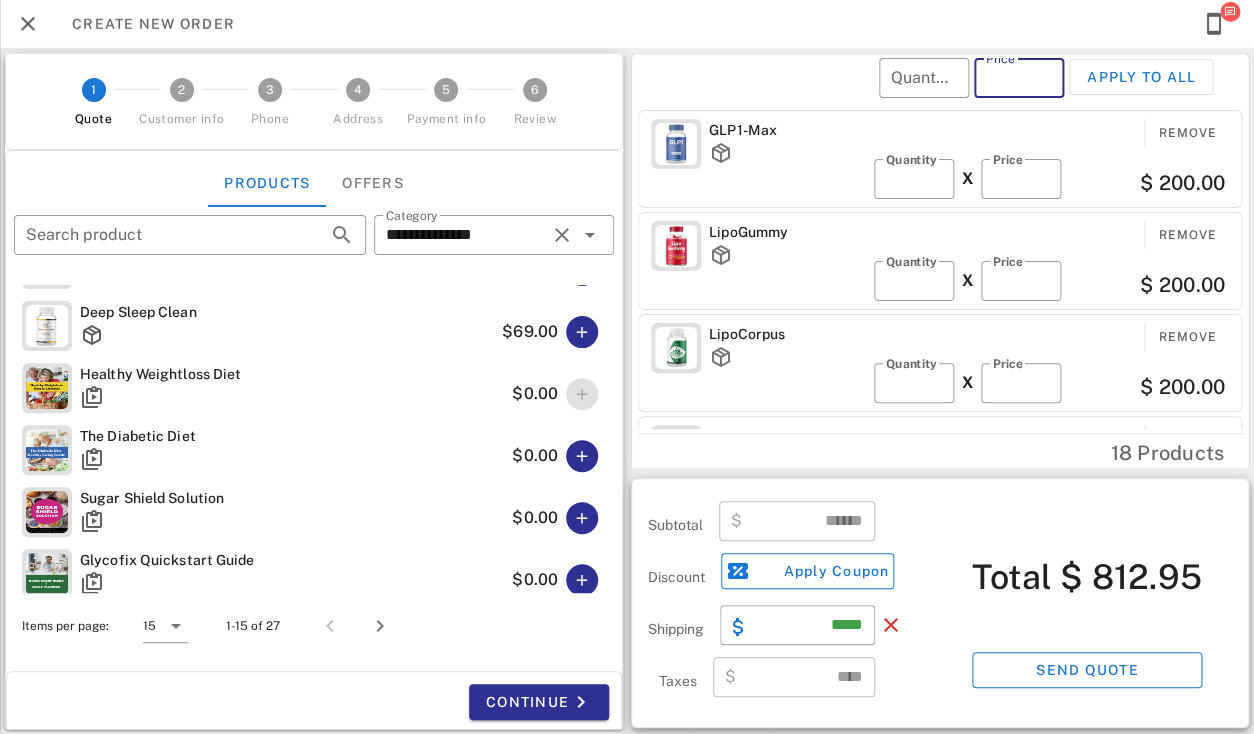 click on "*" at bounding box center [1019, 78] 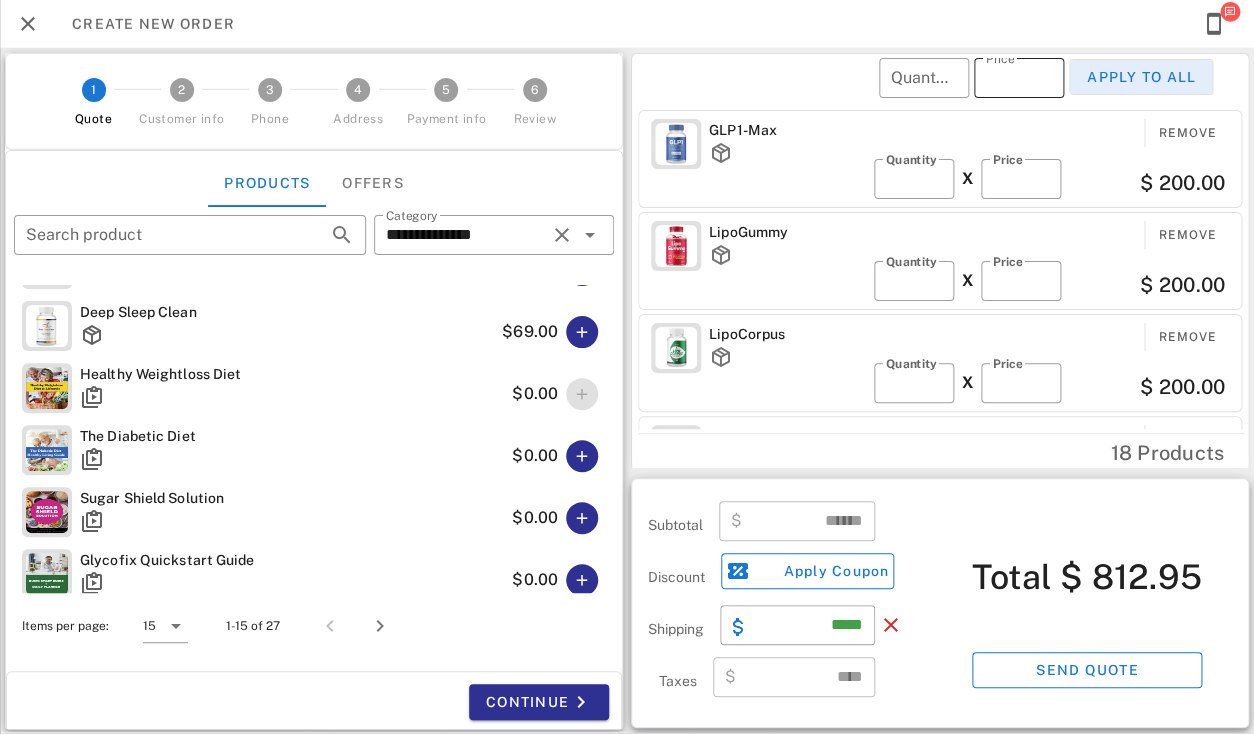 type 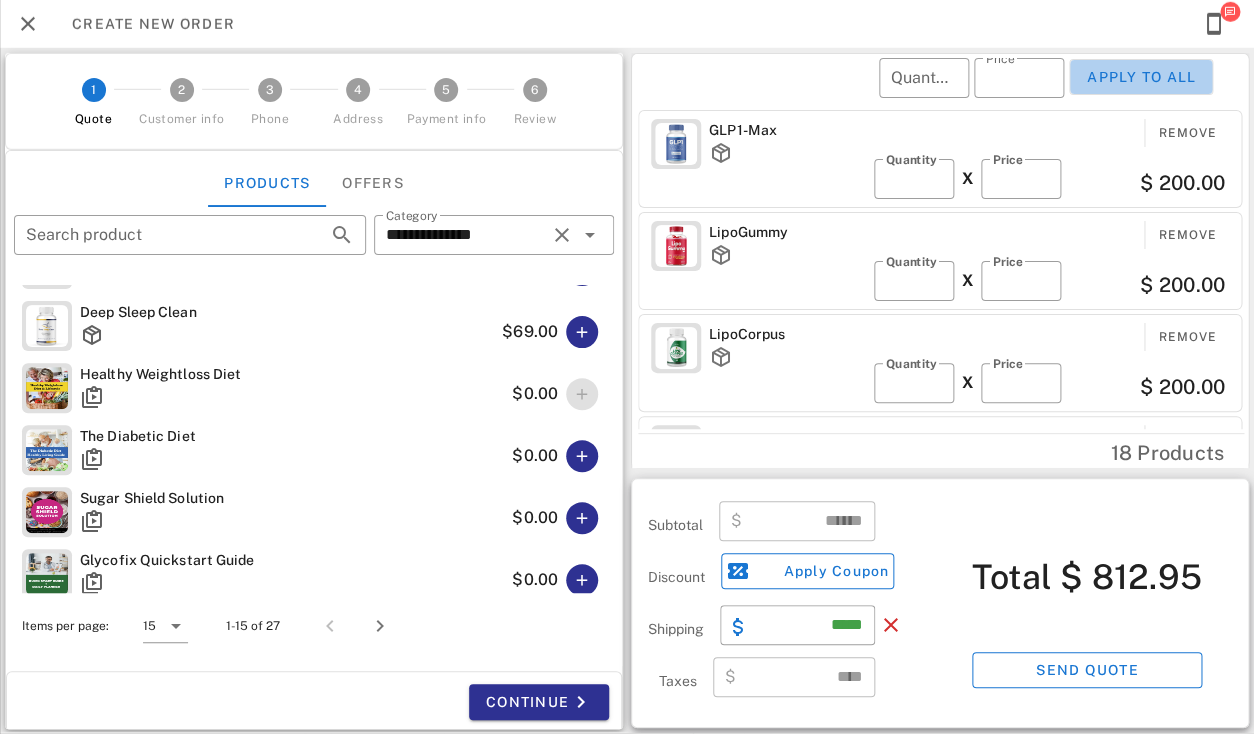 click on "Apply to all" at bounding box center [1141, 77] 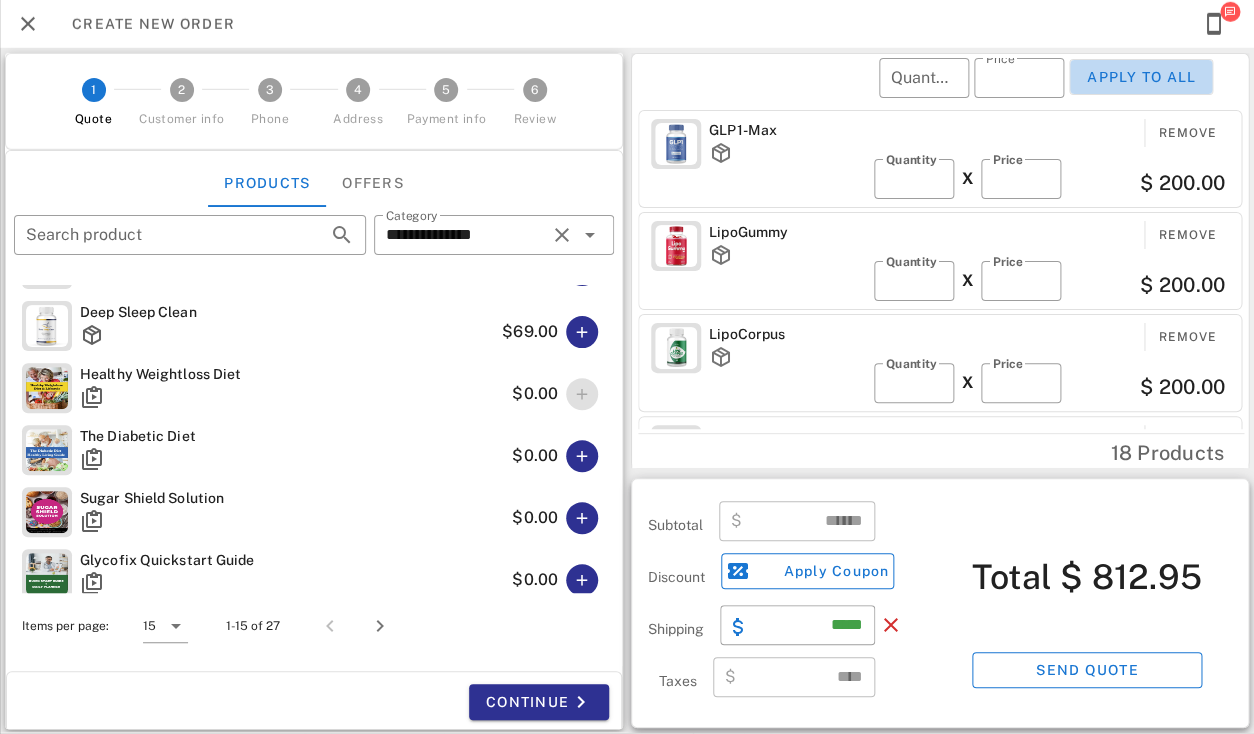 type on "**" 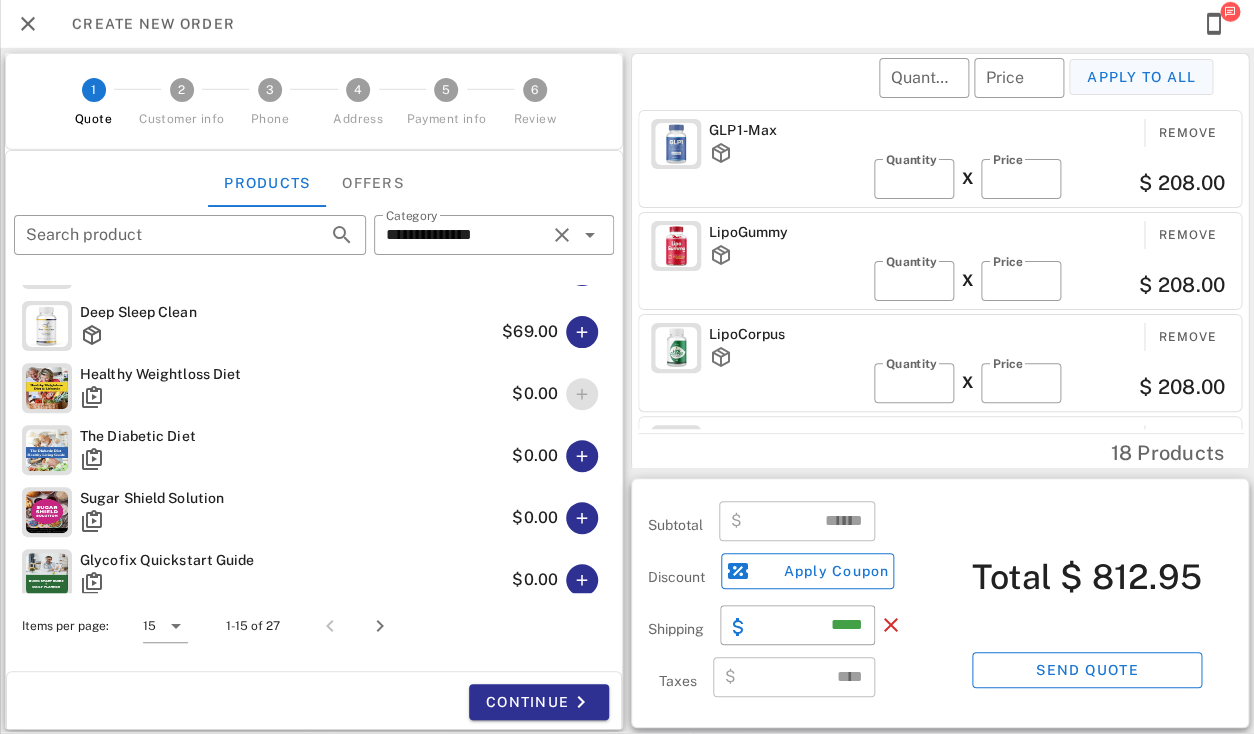 type on "******" 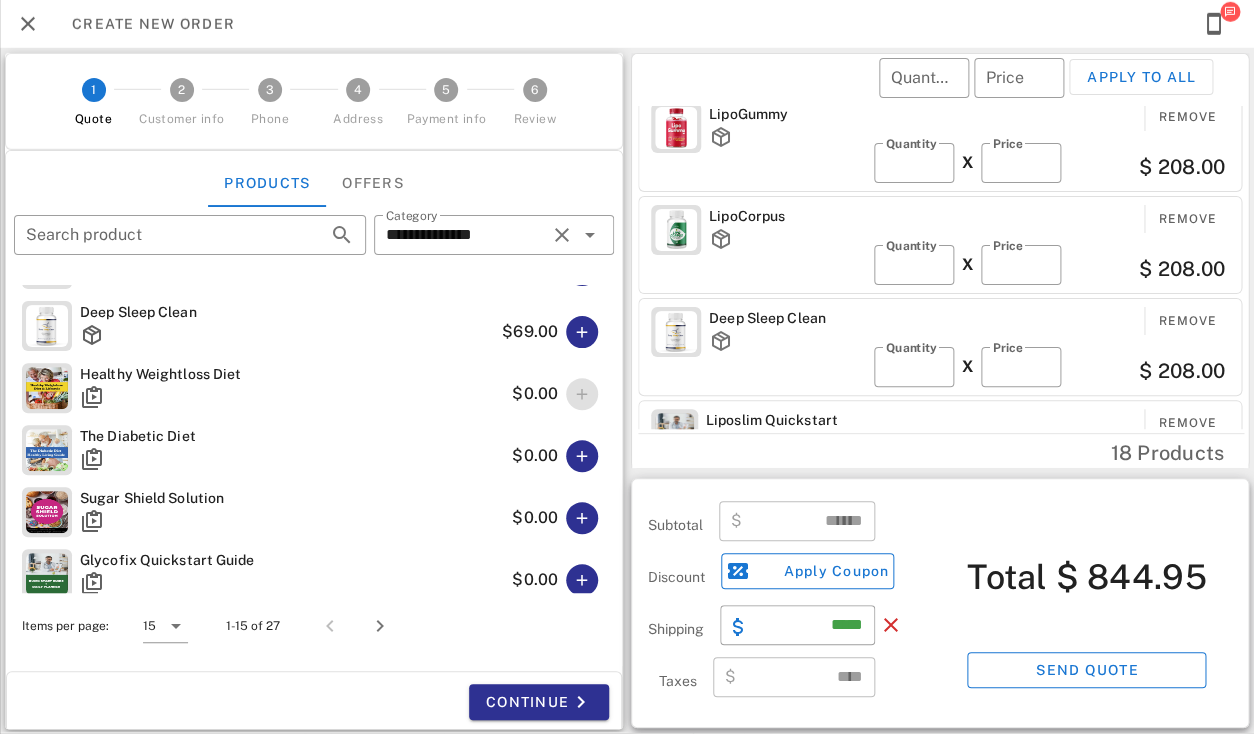 scroll, scrollTop: 0, scrollLeft: 0, axis: both 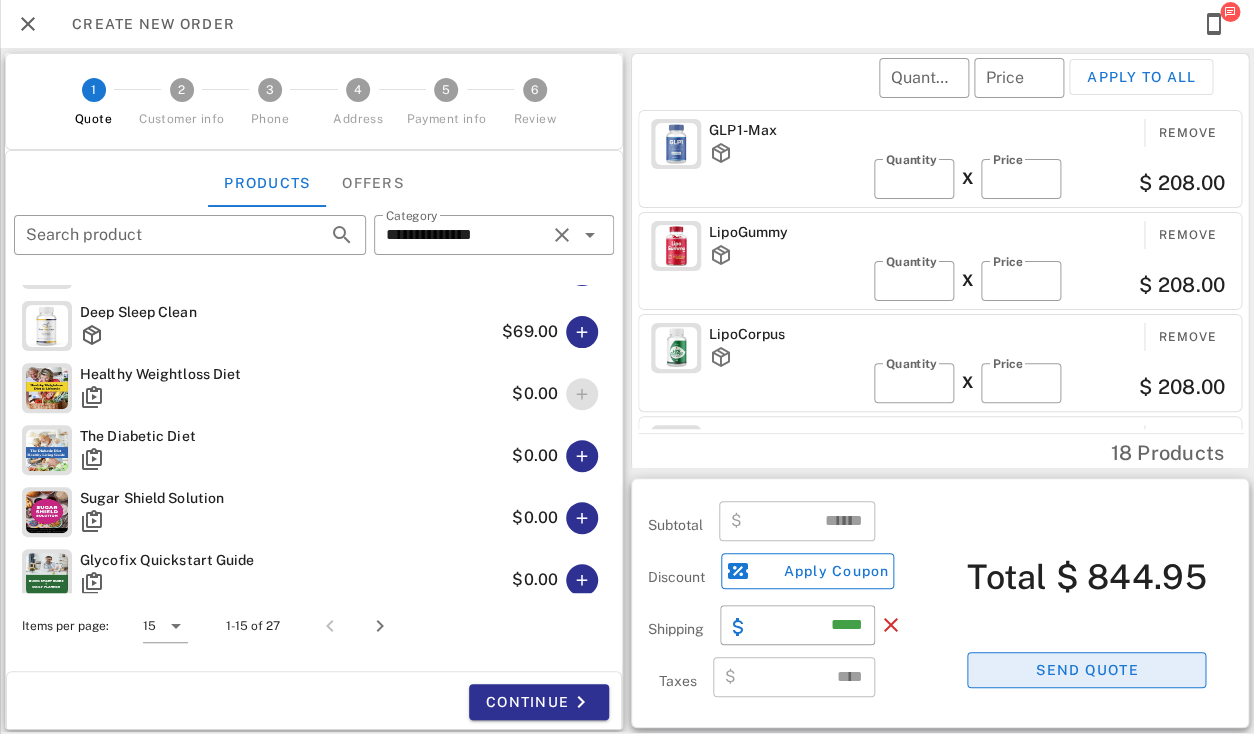 click on "Send quote" at bounding box center [1086, 670] 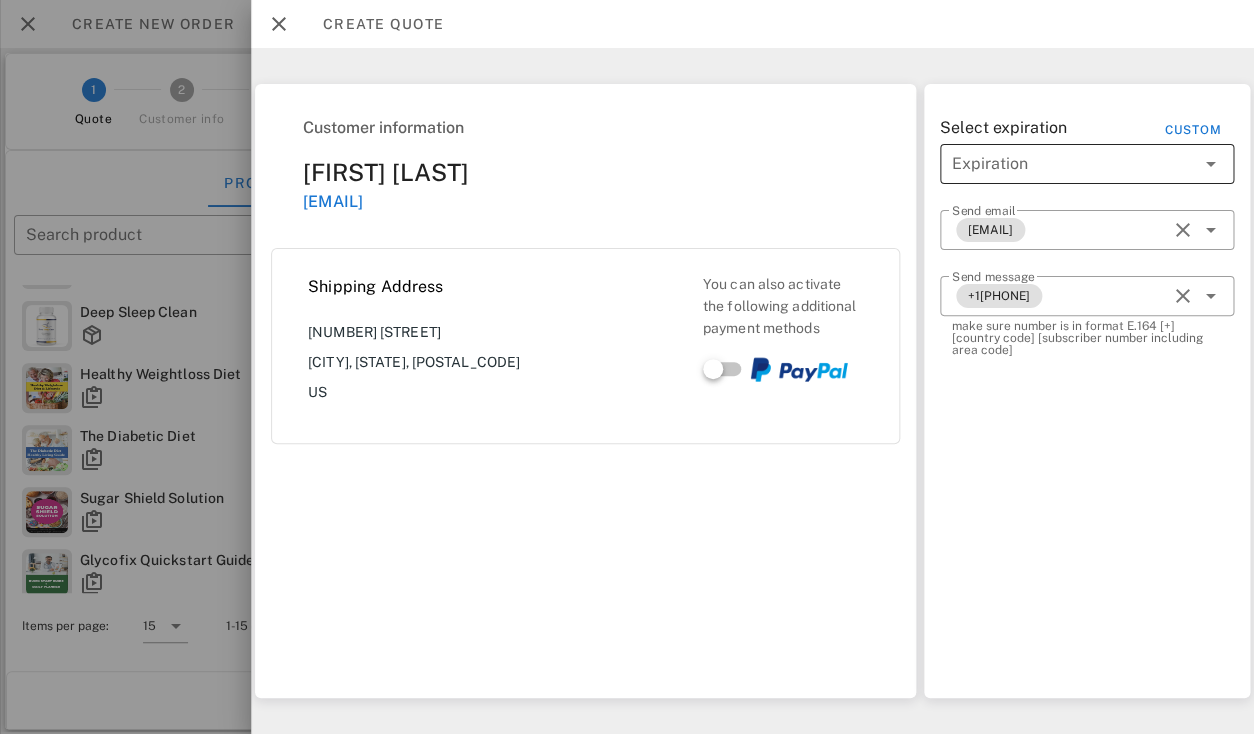 click at bounding box center (1210, 164) 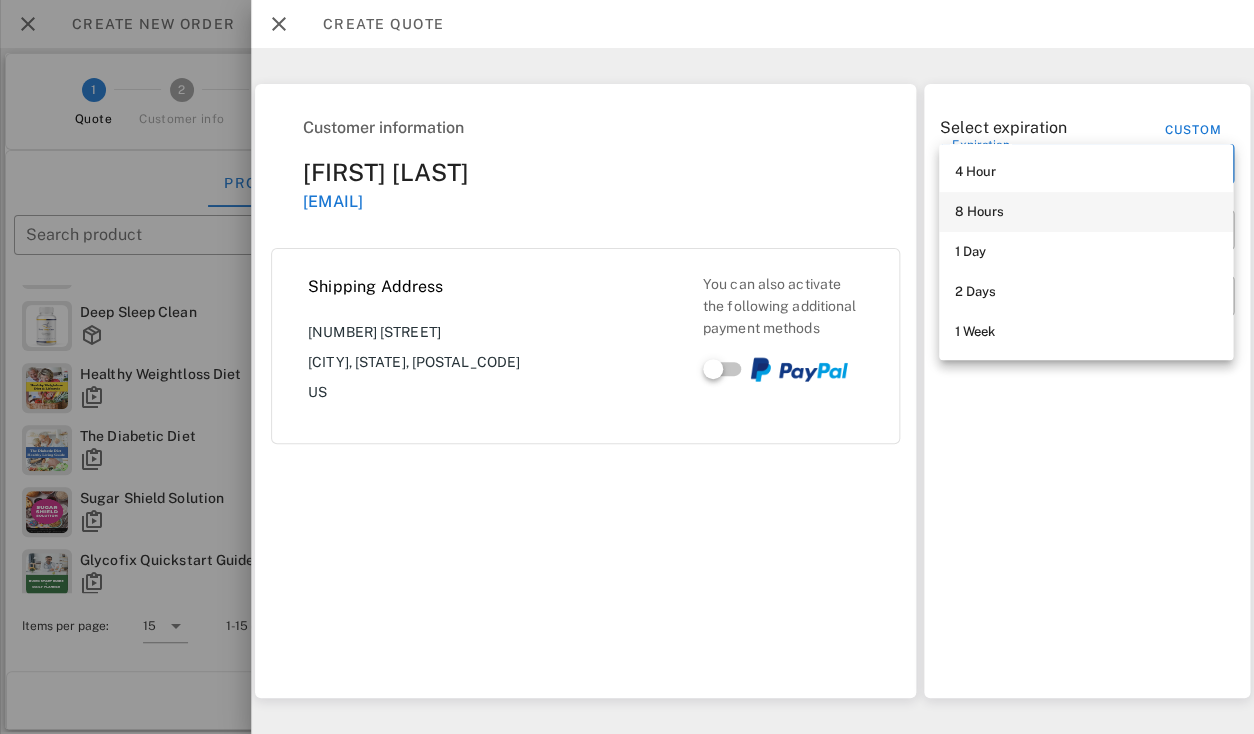 click on "8 Hours" at bounding box center [1086, 212] 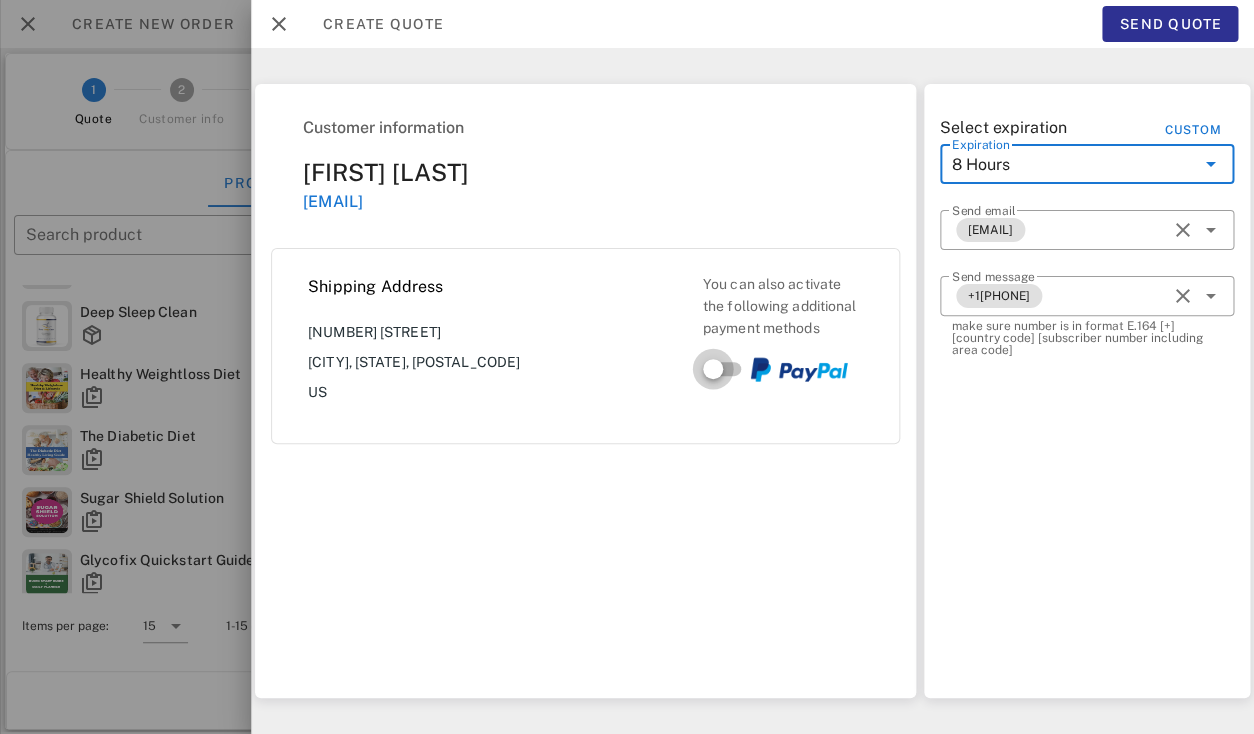 click at bounding box center [713, 369] 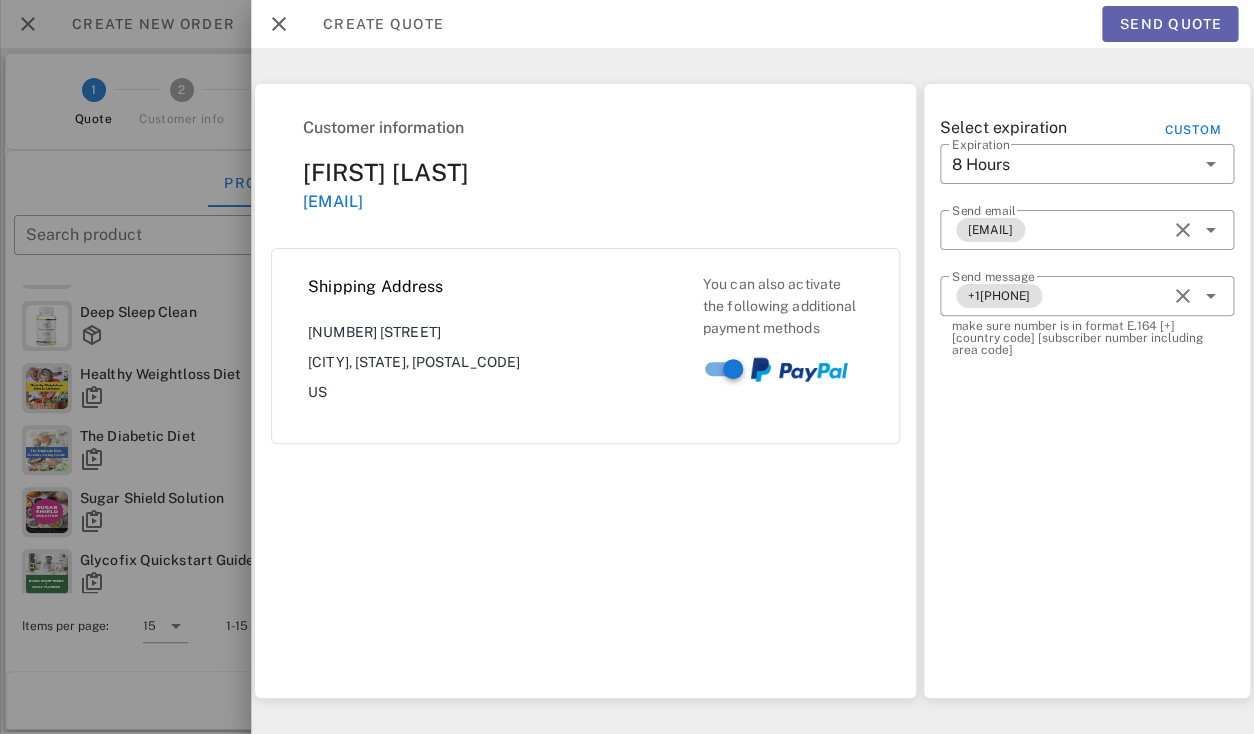 click on "Send quote" at bounding box center (1170, 24) 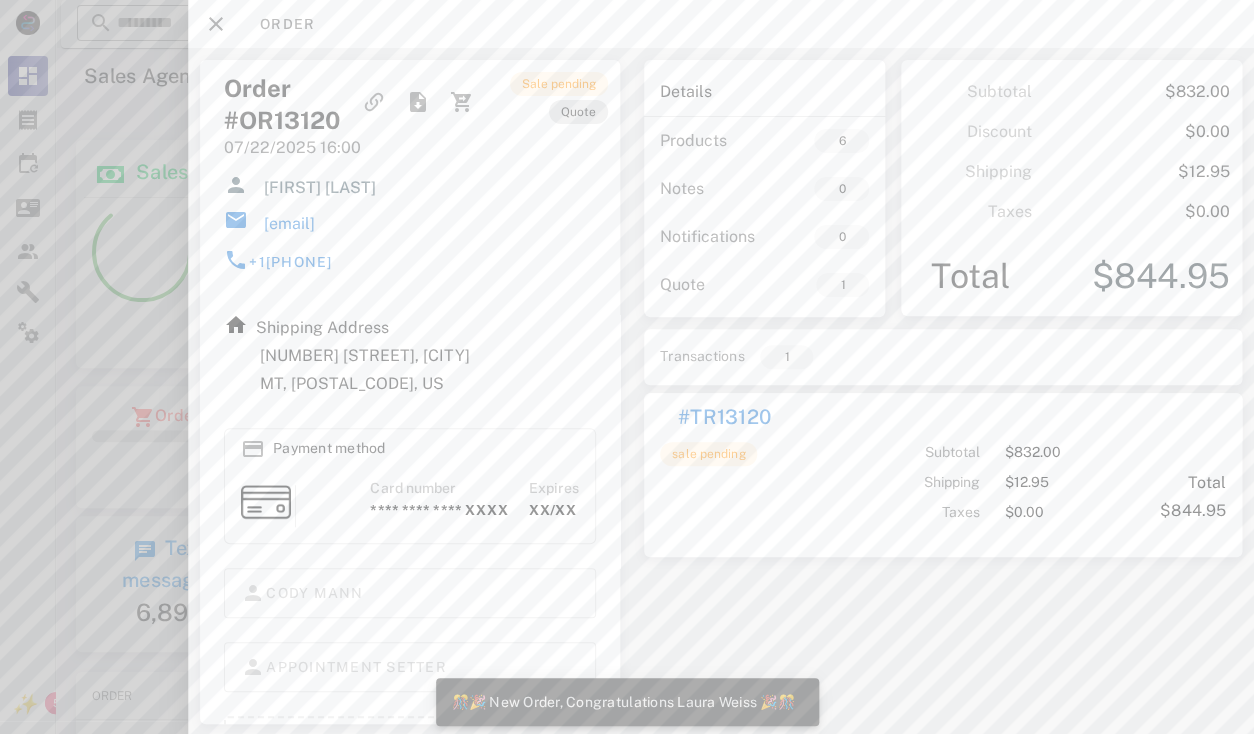scroll, scrollTop: 999759, scrollLeft: 999619, axis: both 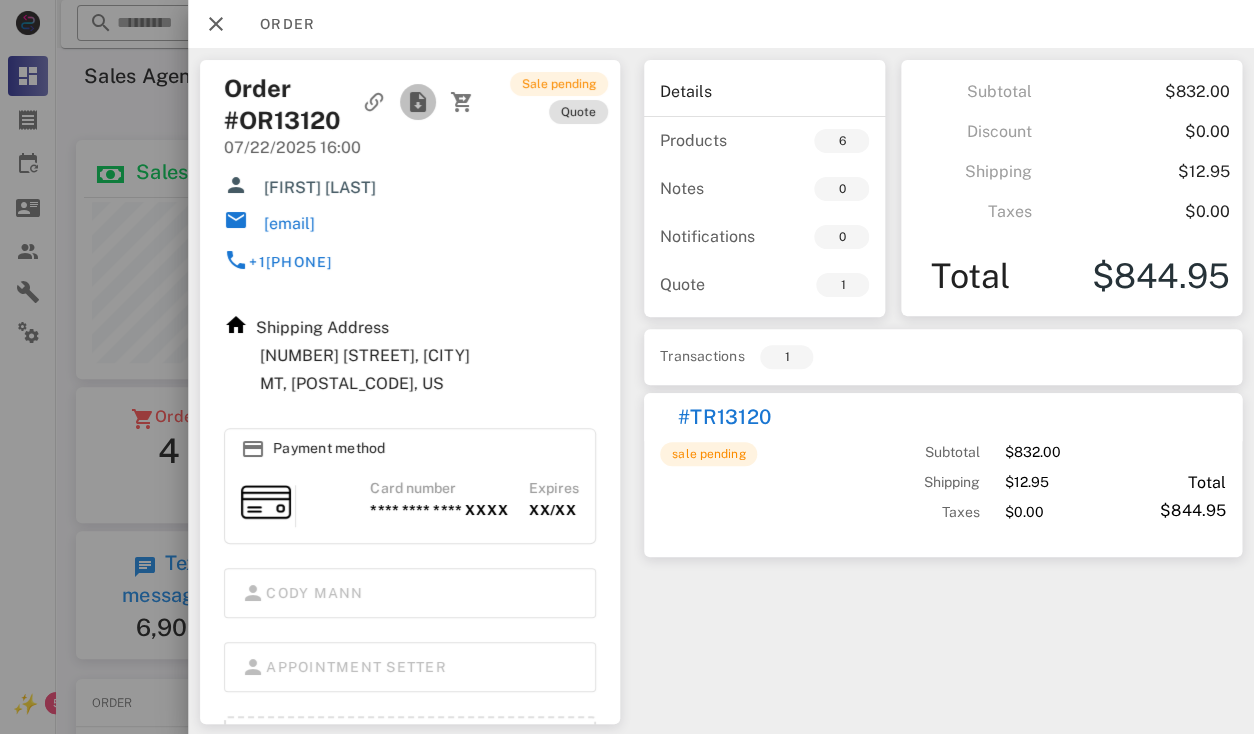 click at bounding box center (418, 102) 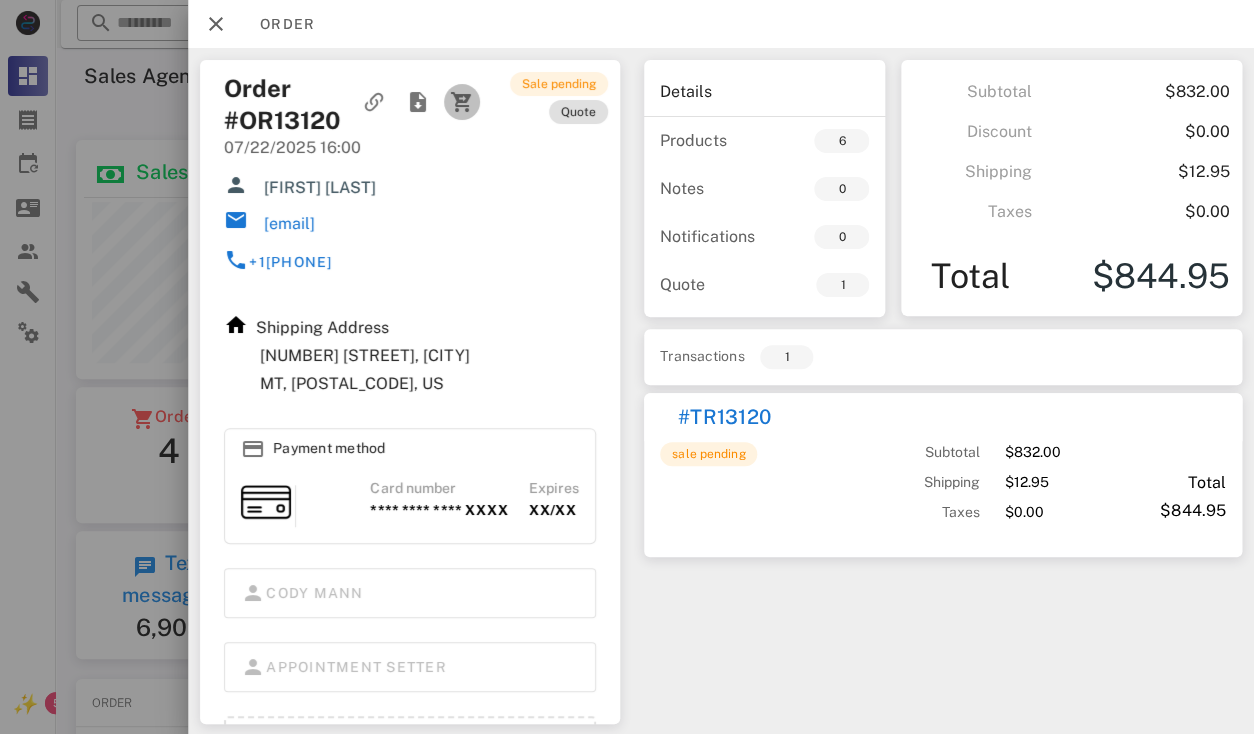 click at bounding box center (462, 102) 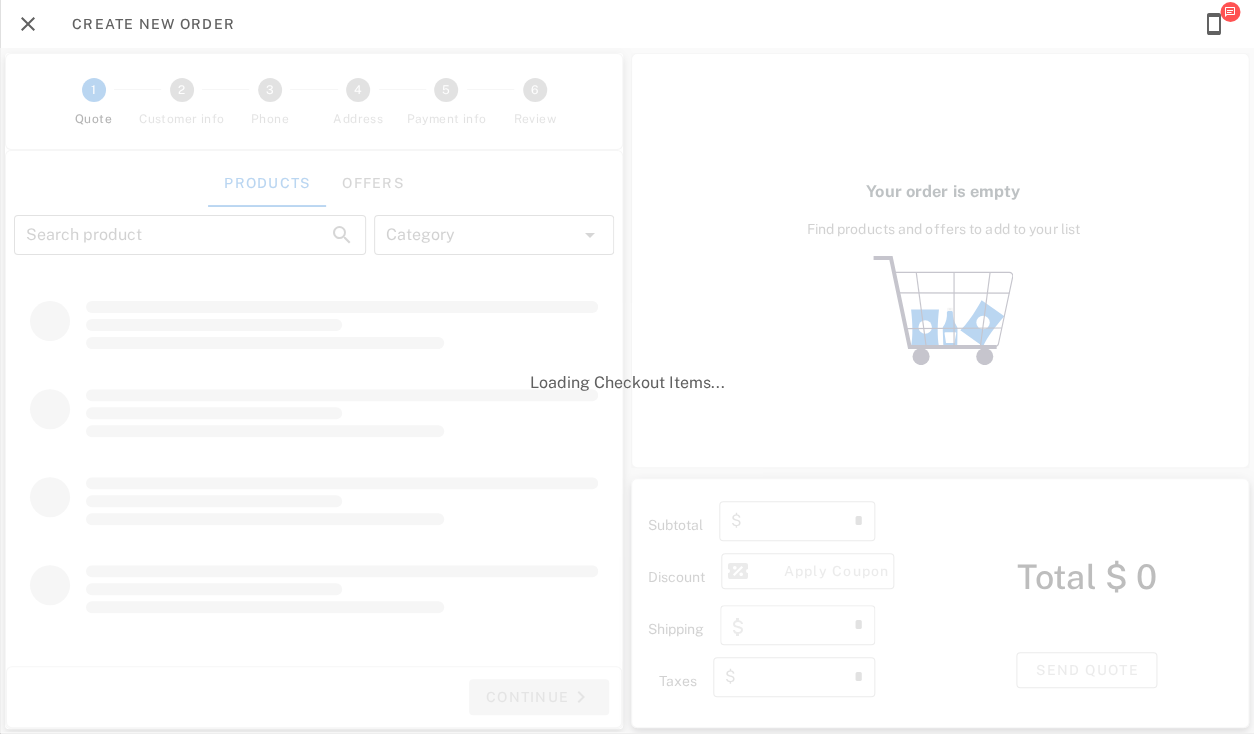 type on "**********" 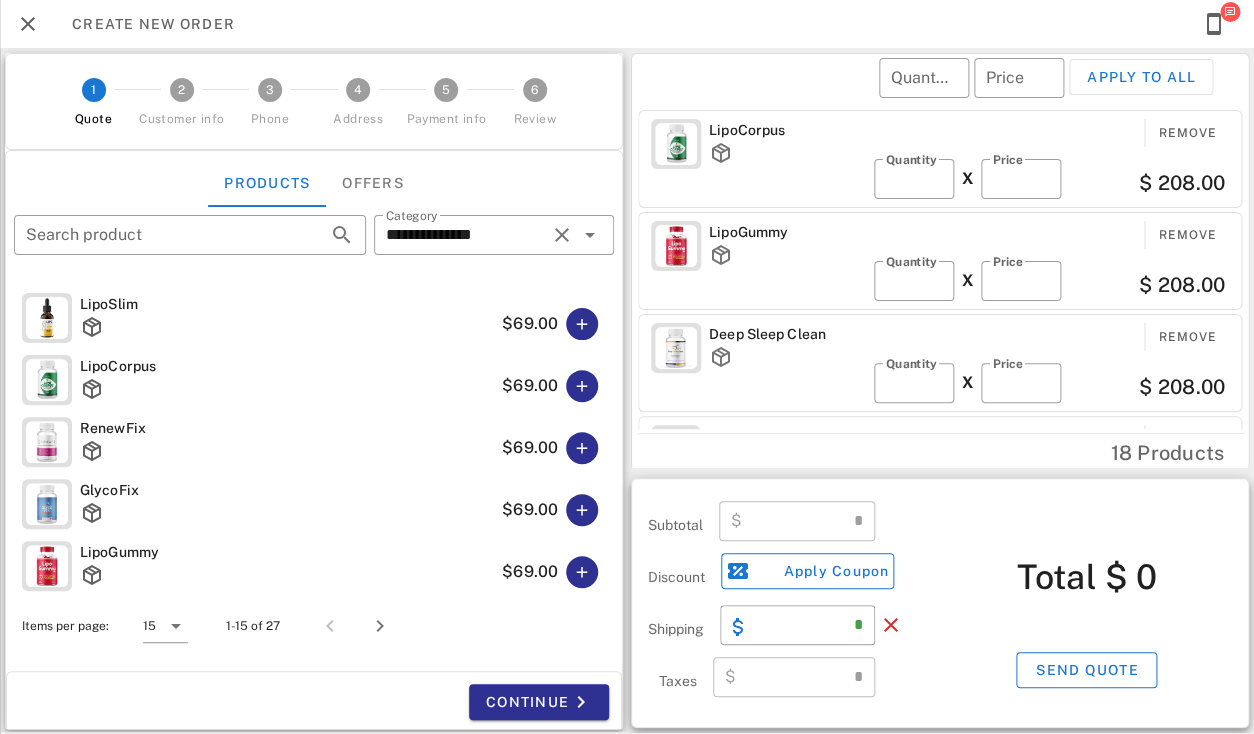 type on "*****" 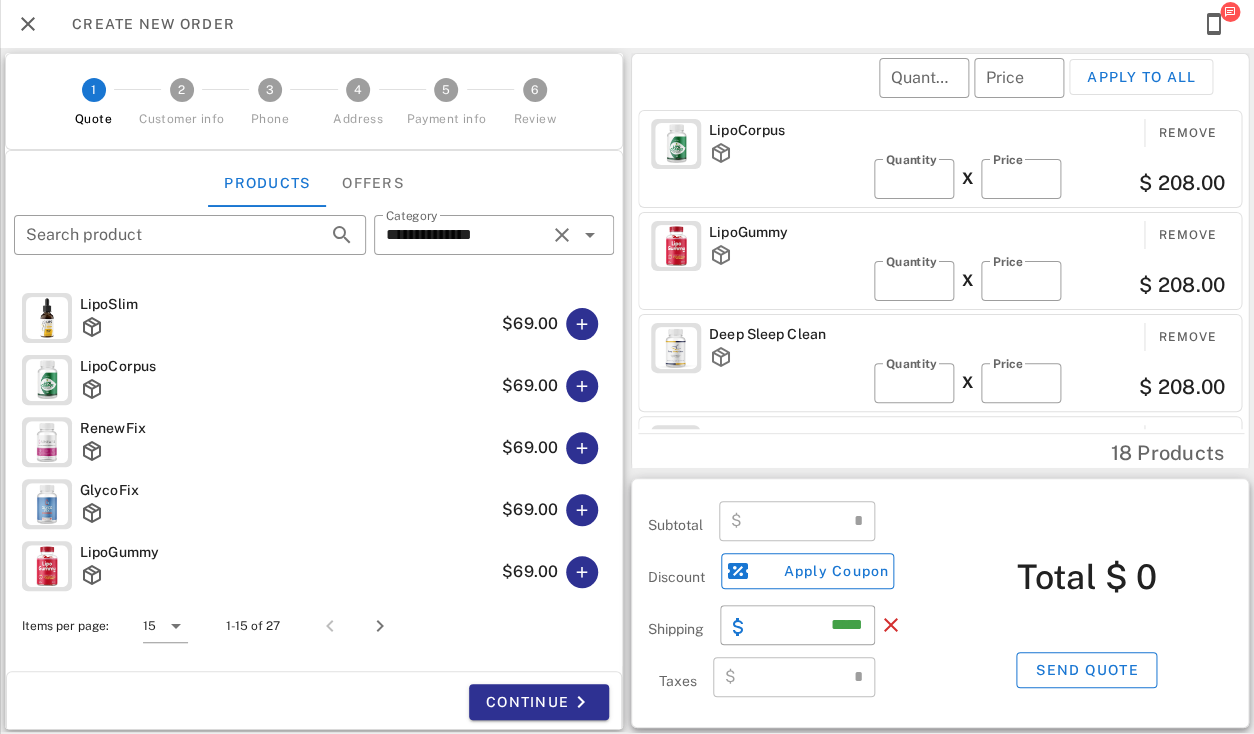 type on "******" 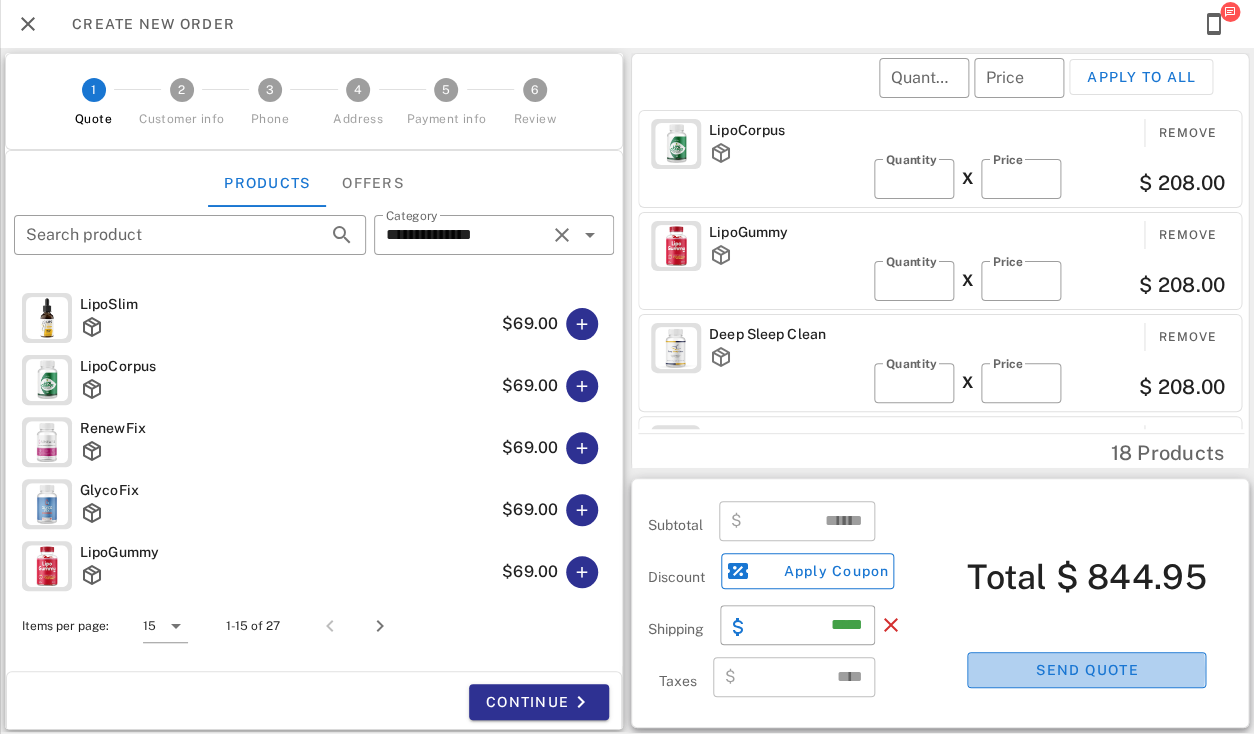 click on "Send quote" at bounding box center [1086, 670] 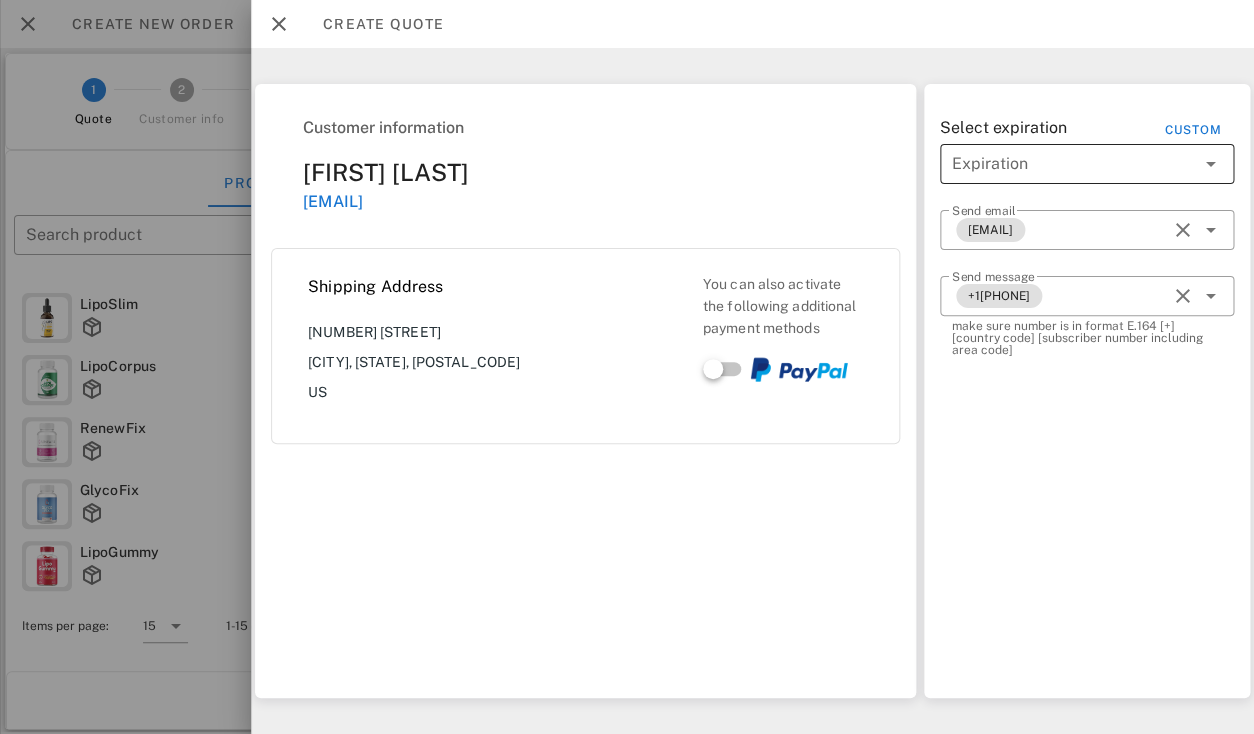 click at bounding box center [1073, 164] 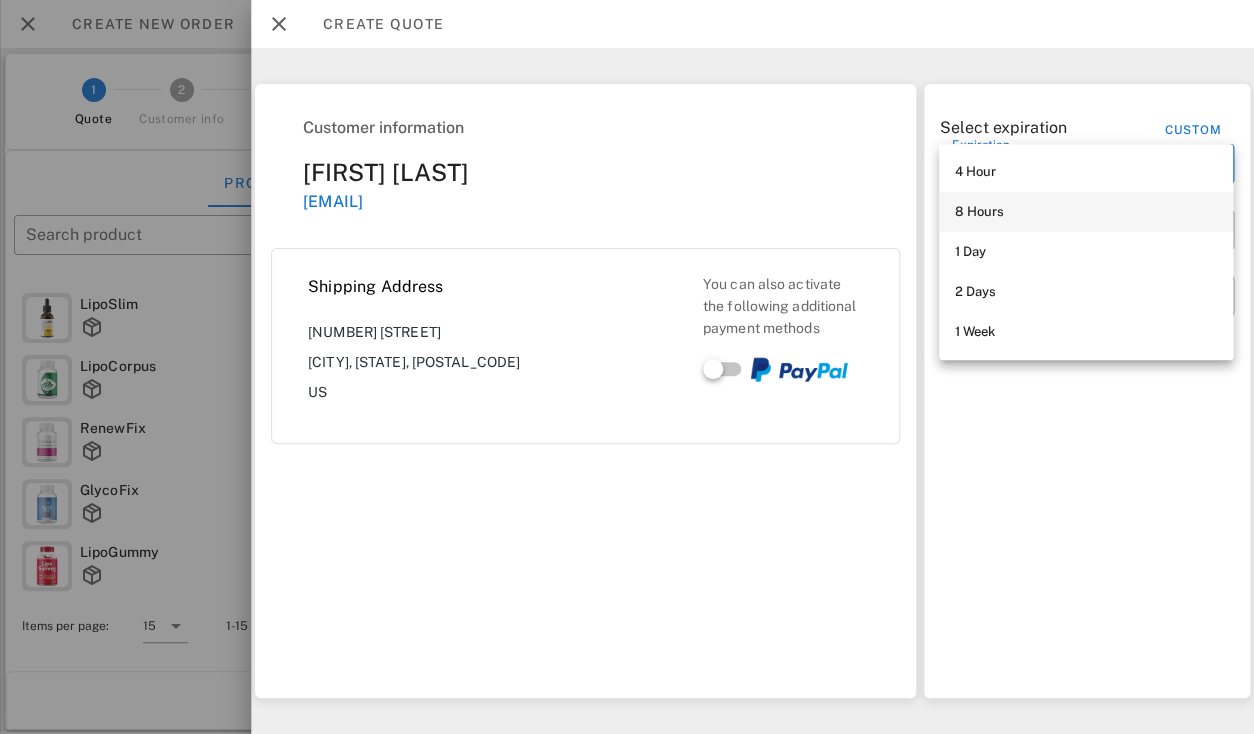 click on "8 Hours" at bounding box center (1086, 212) 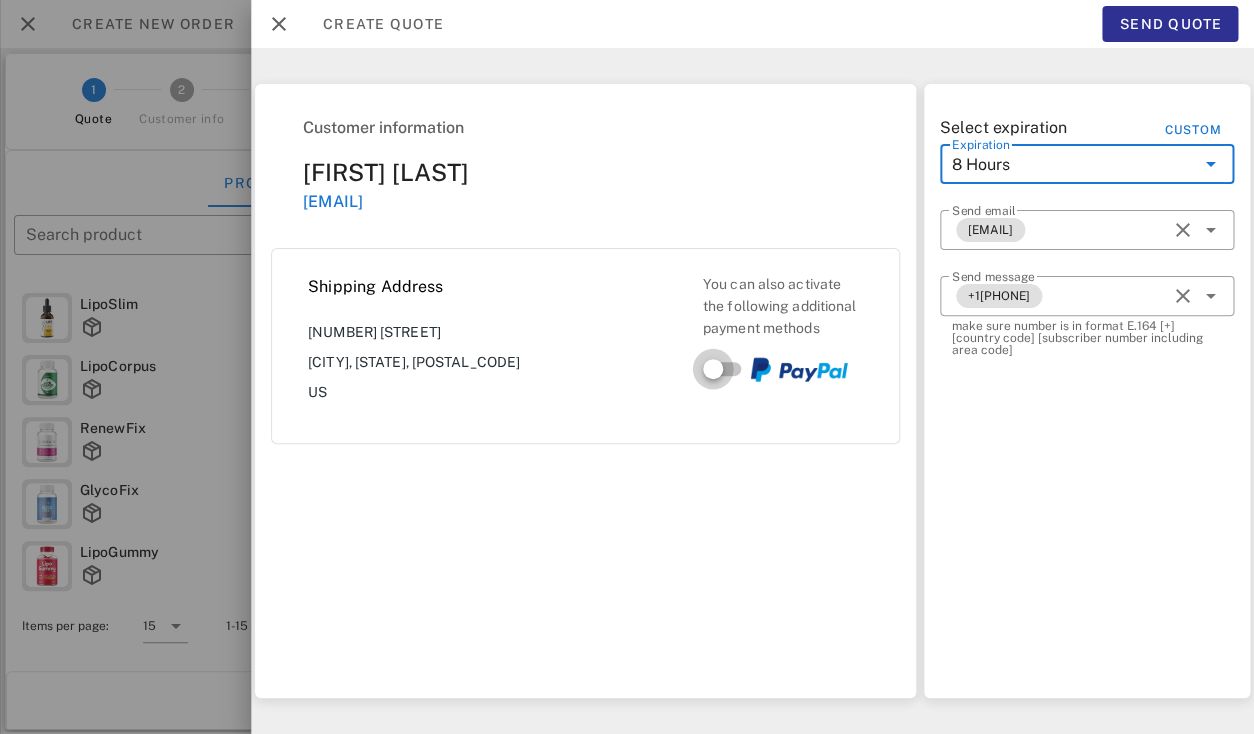 click at bounding box center [713, 369] 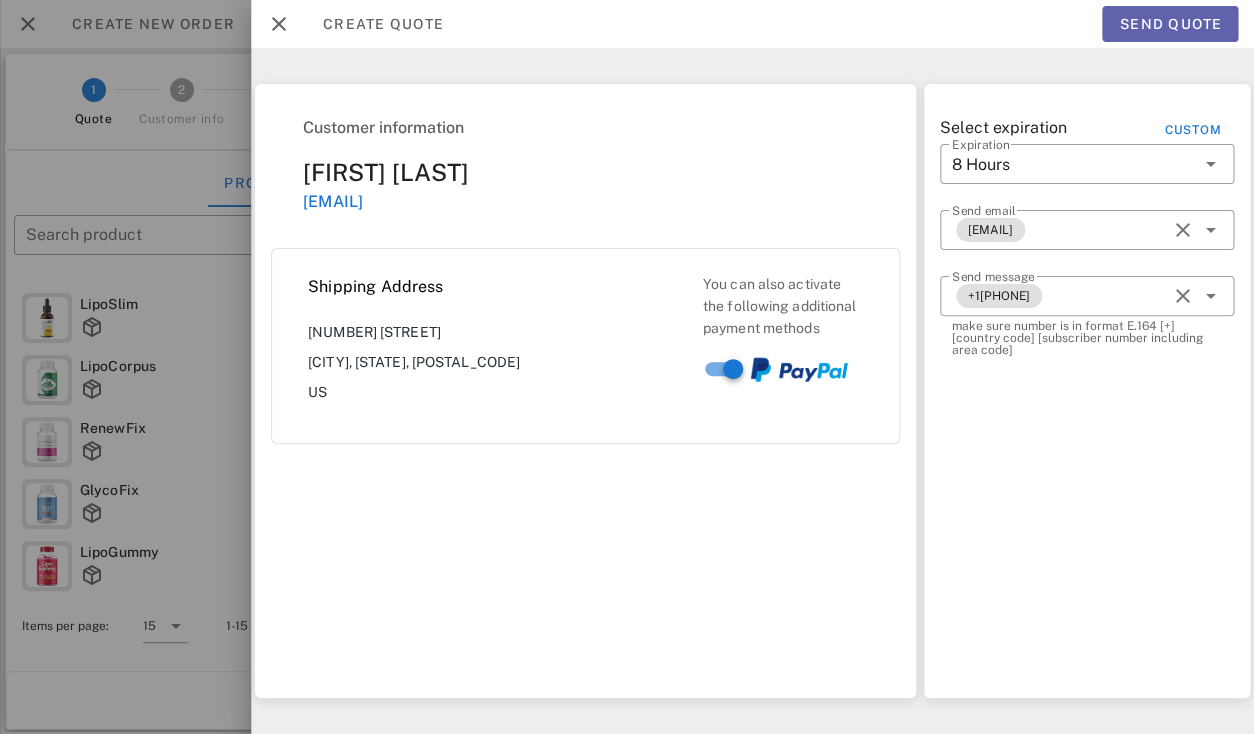 click on "Send quote" at bounding box center [1170, 24] 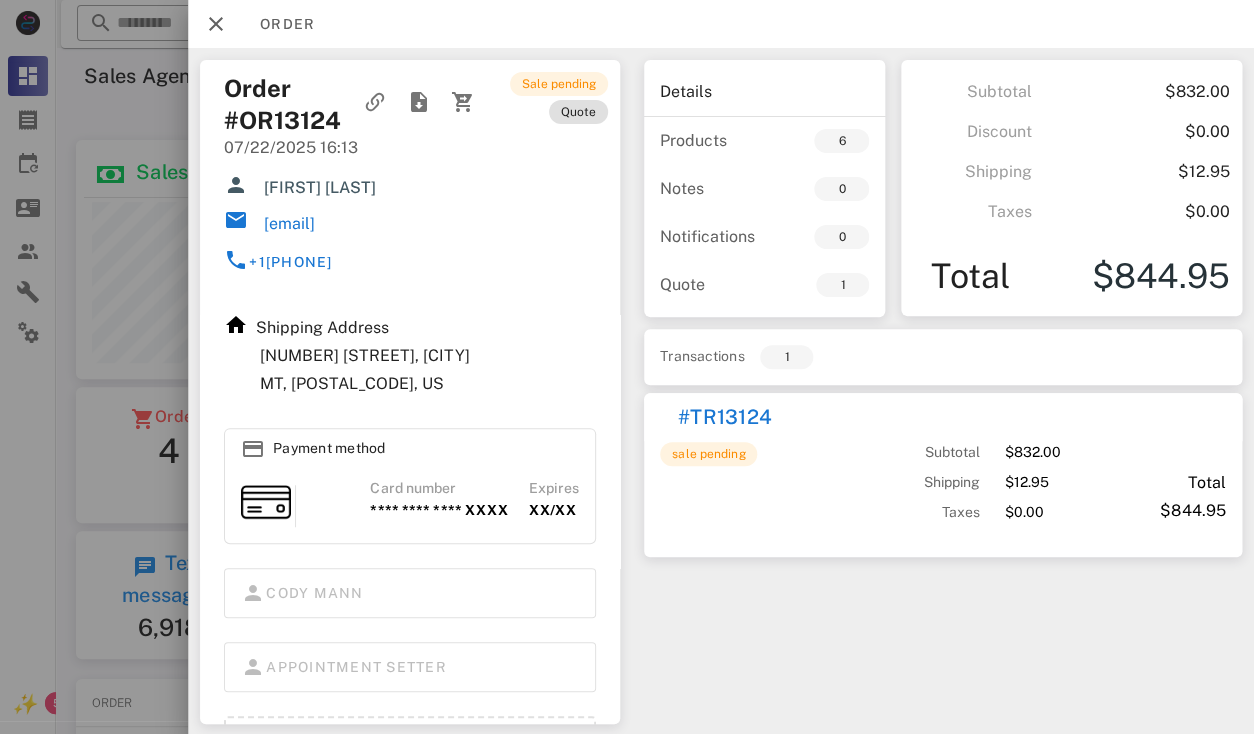 scroll, scrollTop: 999759, scrollLeft: 999619, axis: both 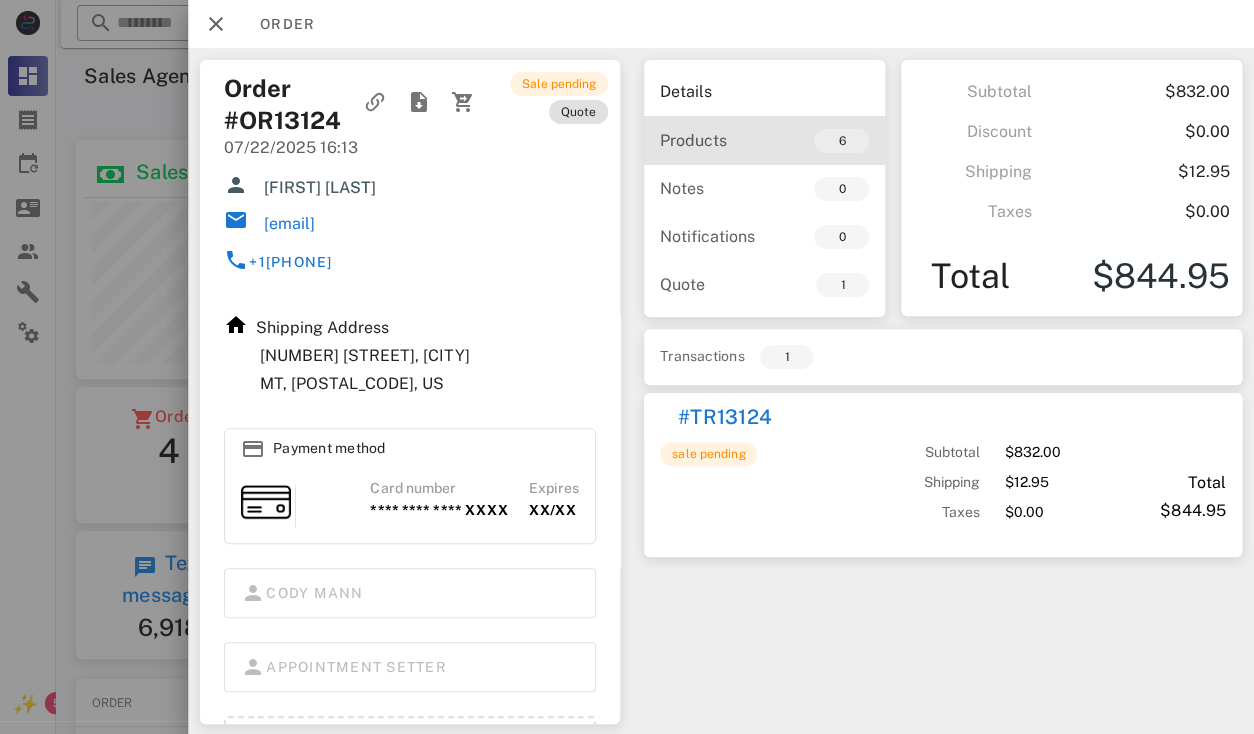 click on "6" at bounding box center (841, 141) 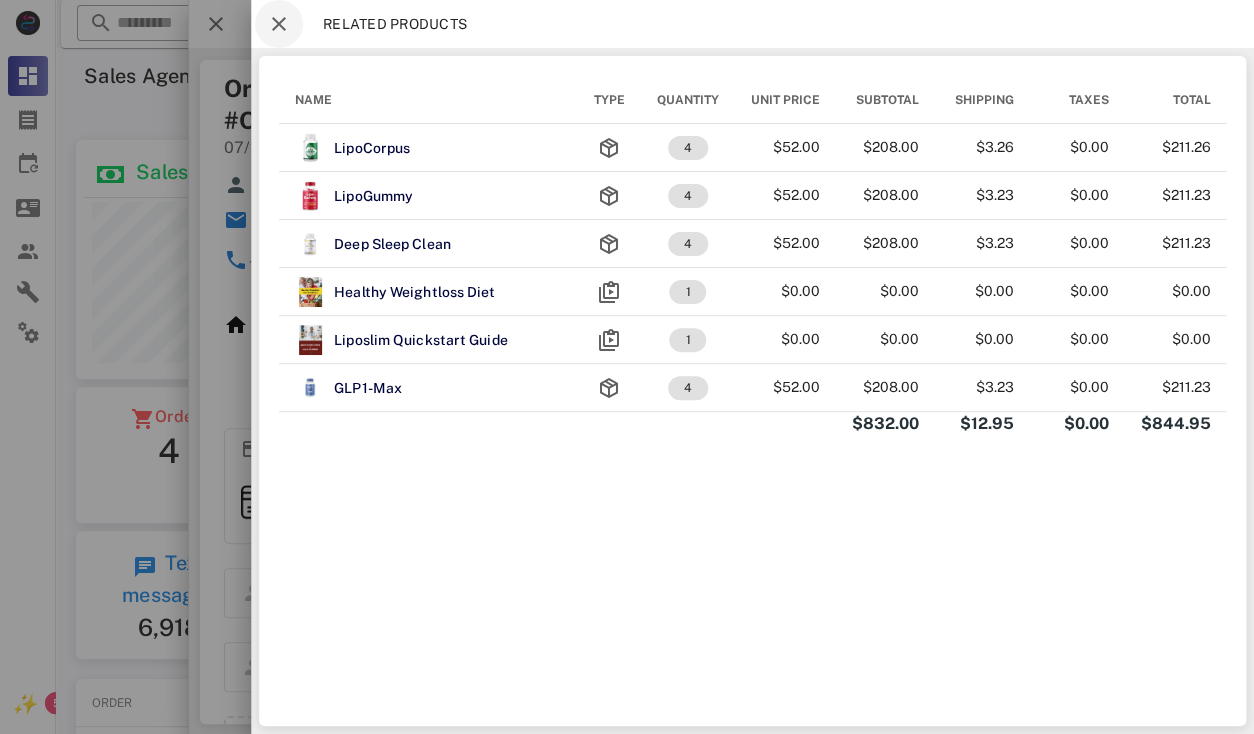 scroll, scrollTop: 364, scrollLeft: 0, axis: vertical 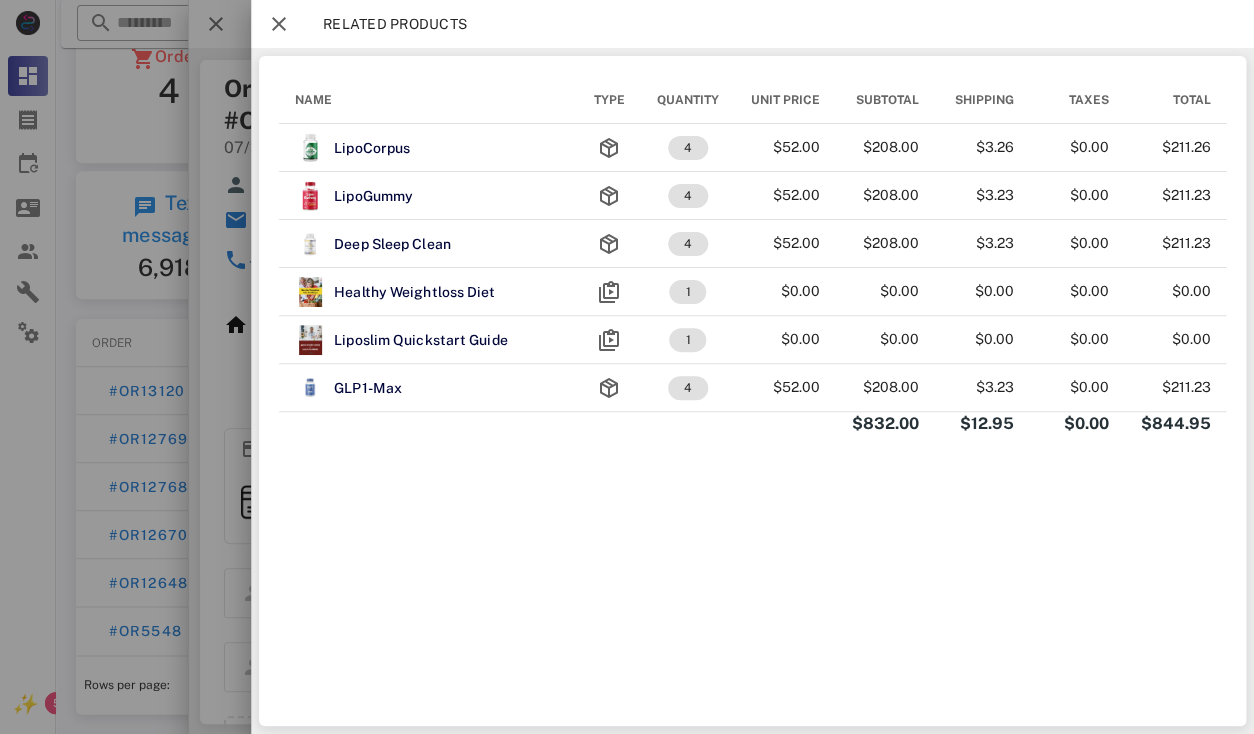 click on "NAME TYPE QUANTITY UNIT PRICE SUBTOTAL SHIPPING TAXES TOTAL  LipoCorpus  4  $52.00   $208.00   $3.26   $0.00   $211.26   LipoGummy  4  $52.00   $208.00   $3.23   $0.00   $211.23   Deep Sleep Clean  4  $52.00   $208.00   $3.23   $0.00   $211.23   Healthy Weightloss Diet  1  $0.00   $0.00   $0.00   $0.00   $0.00   Liposlim Quickstart Guide  1  $0.00   $0.00   $0.00   $0.00   $0.00   GLP1-Max  4  $52.00   $208.00   $3.23   $0.00   $211.23   $832.00   $12.95   $0.00   $844.95" at bounding box center (752, 391) 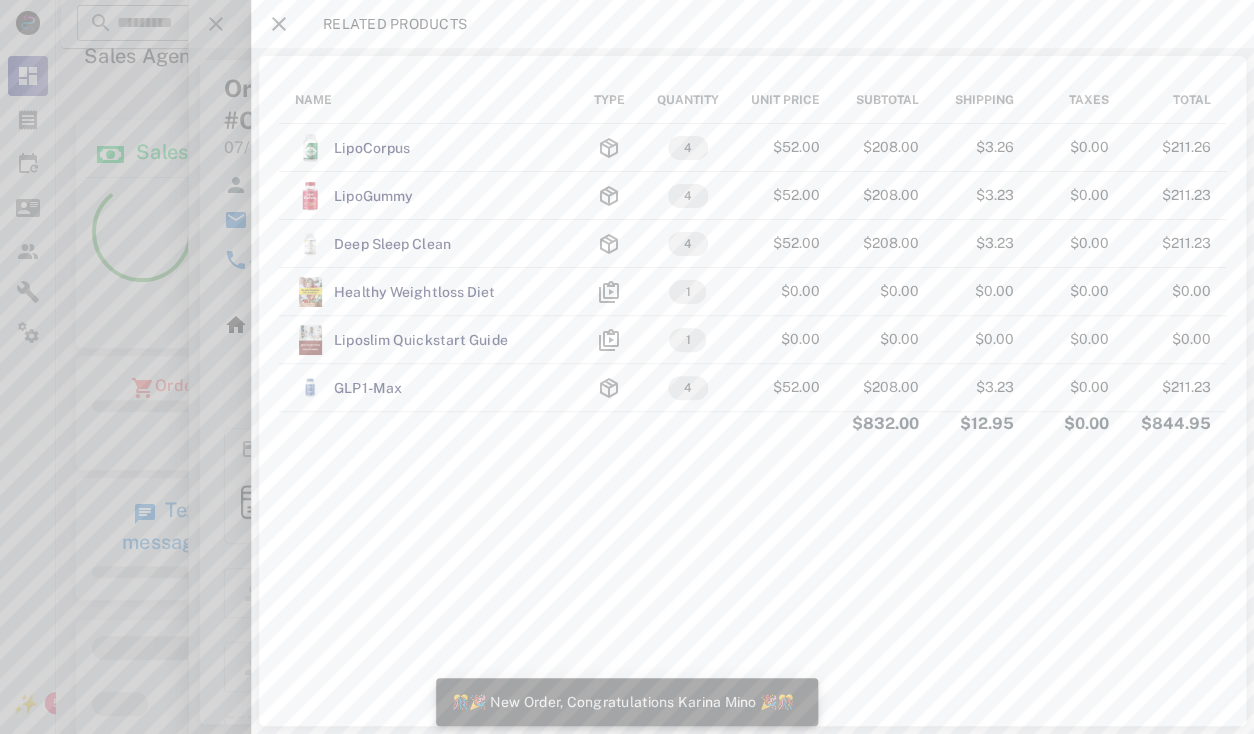 scroll, scrollTop: 14, scrollLeft: 0, axis: vertical 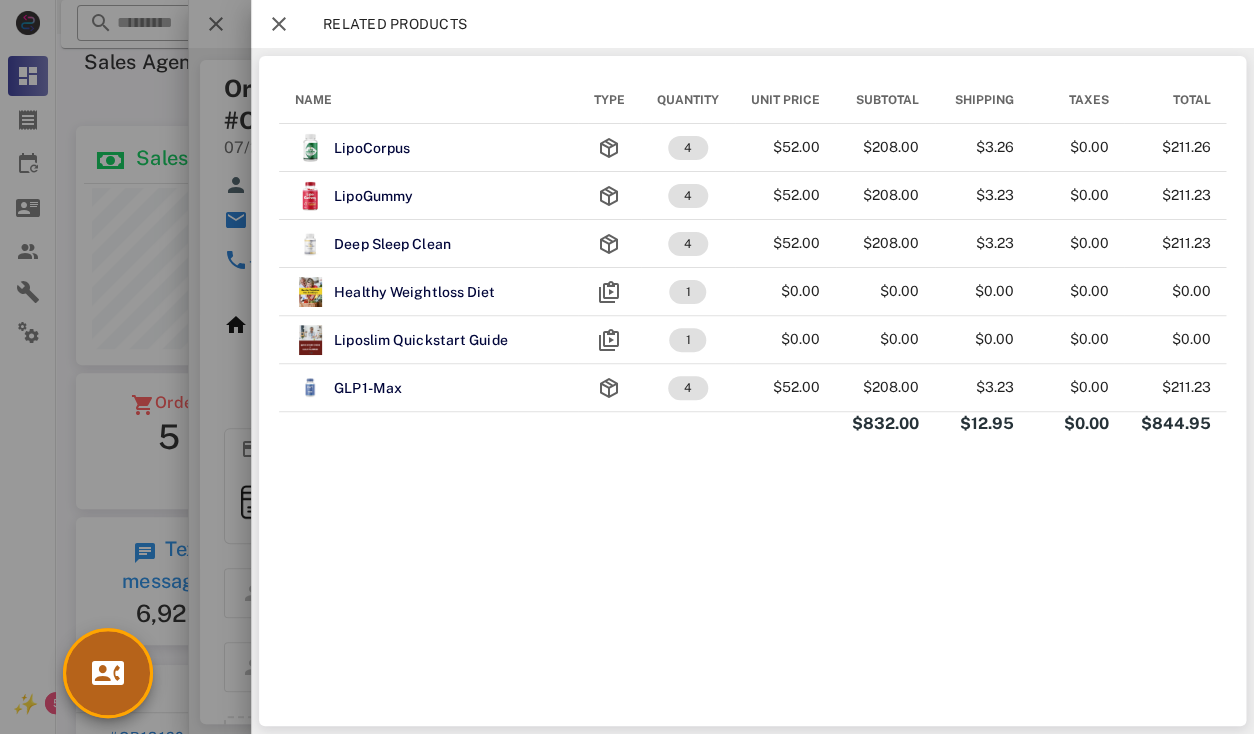 click at bounding box center [108, 673] 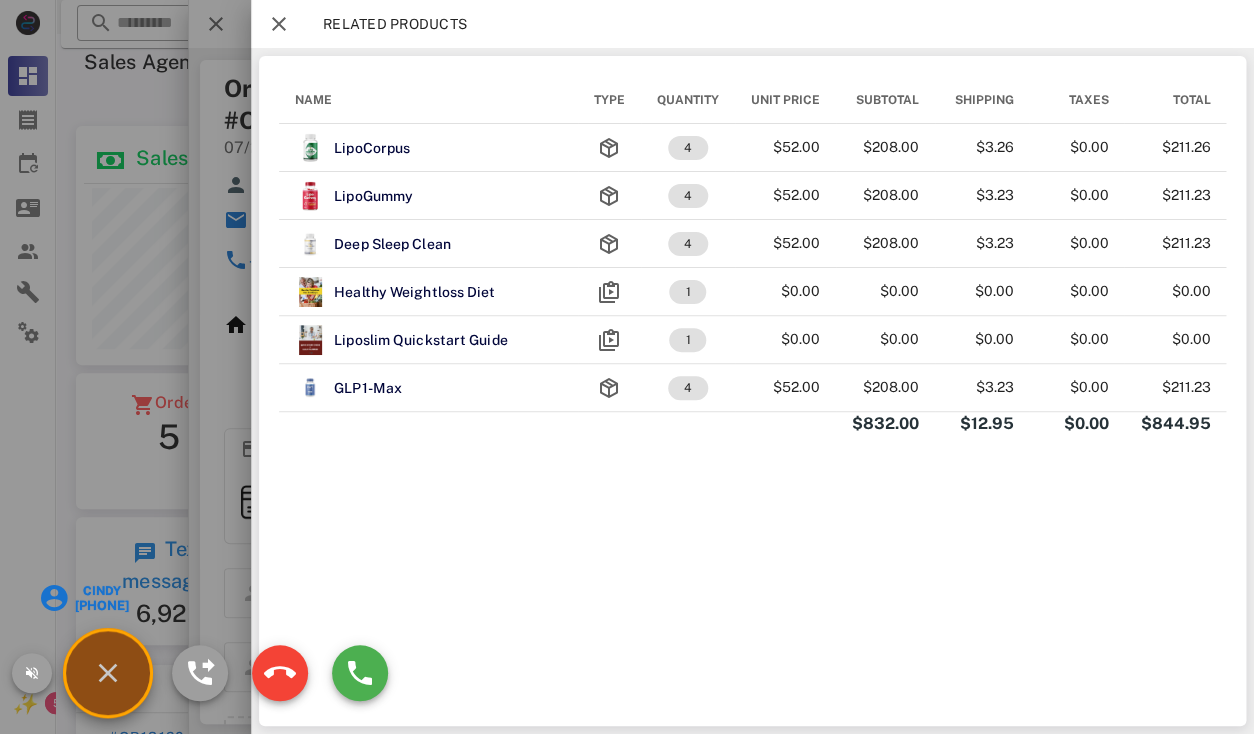 click on "Cindy" at bounding box center [101, 591] 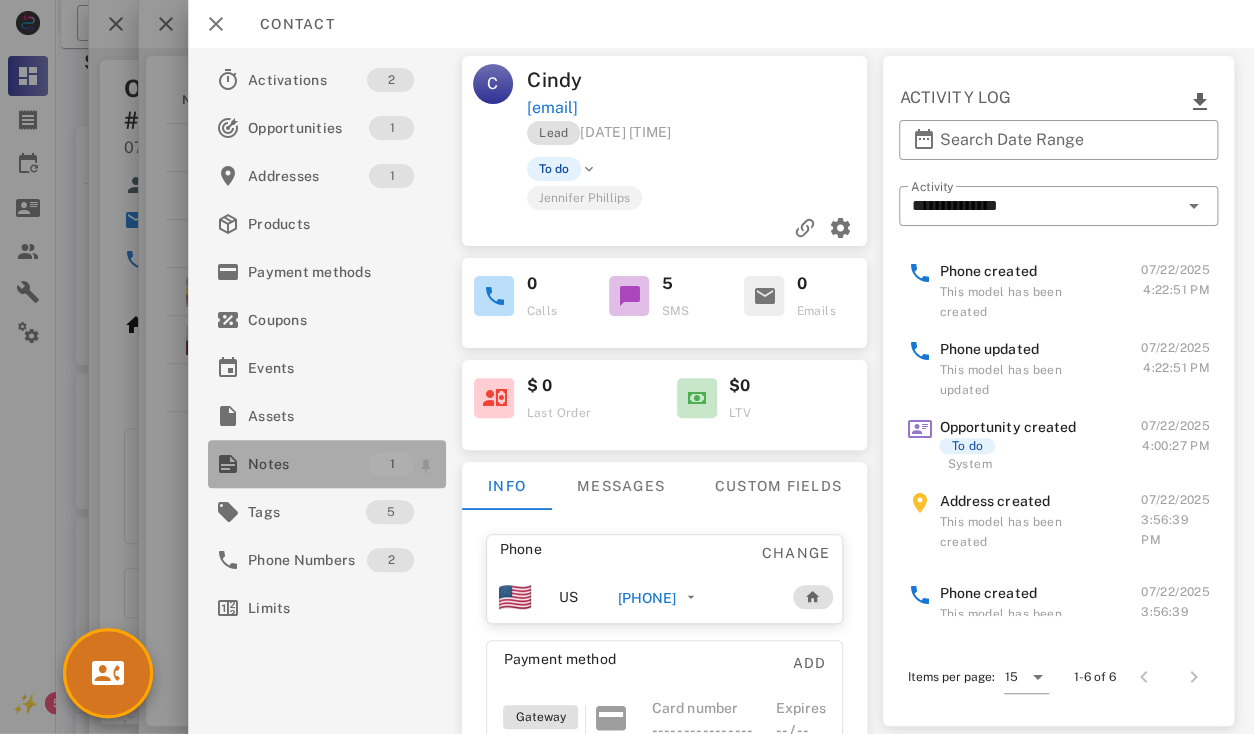 click on "Notes" at bounding box center [308, 464] 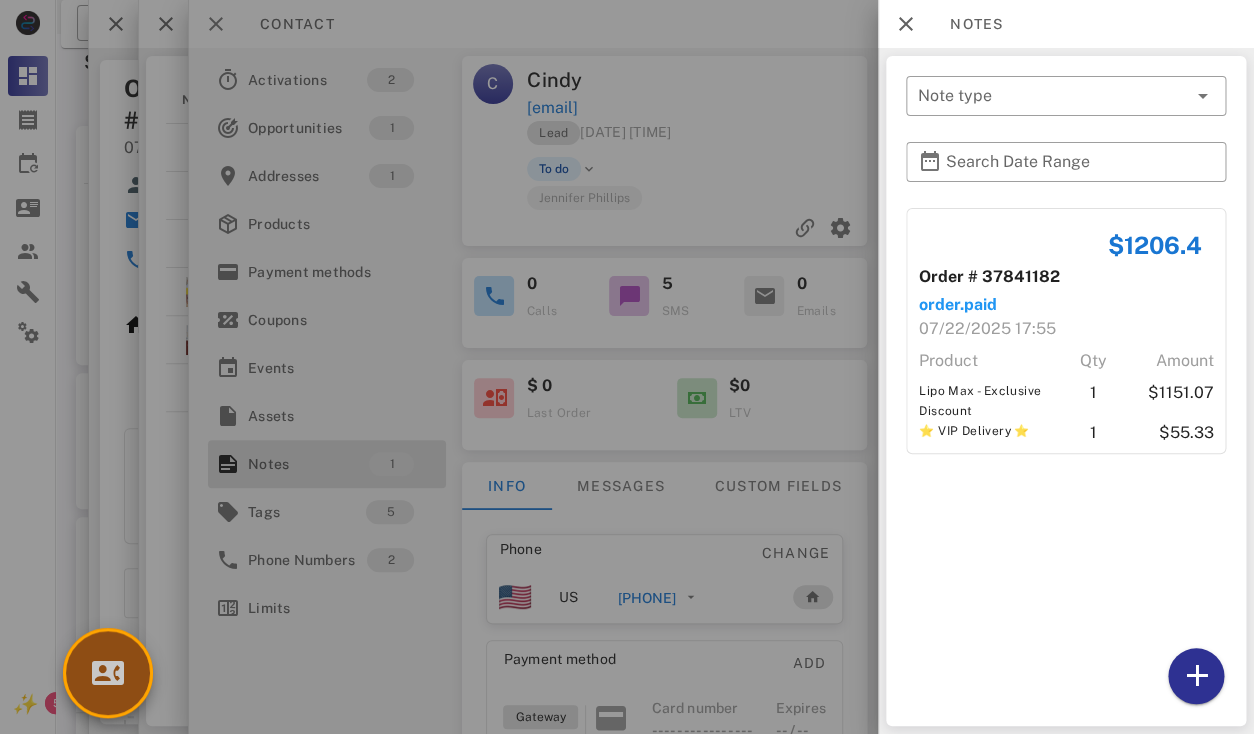 click at bounding box center [108, 673] 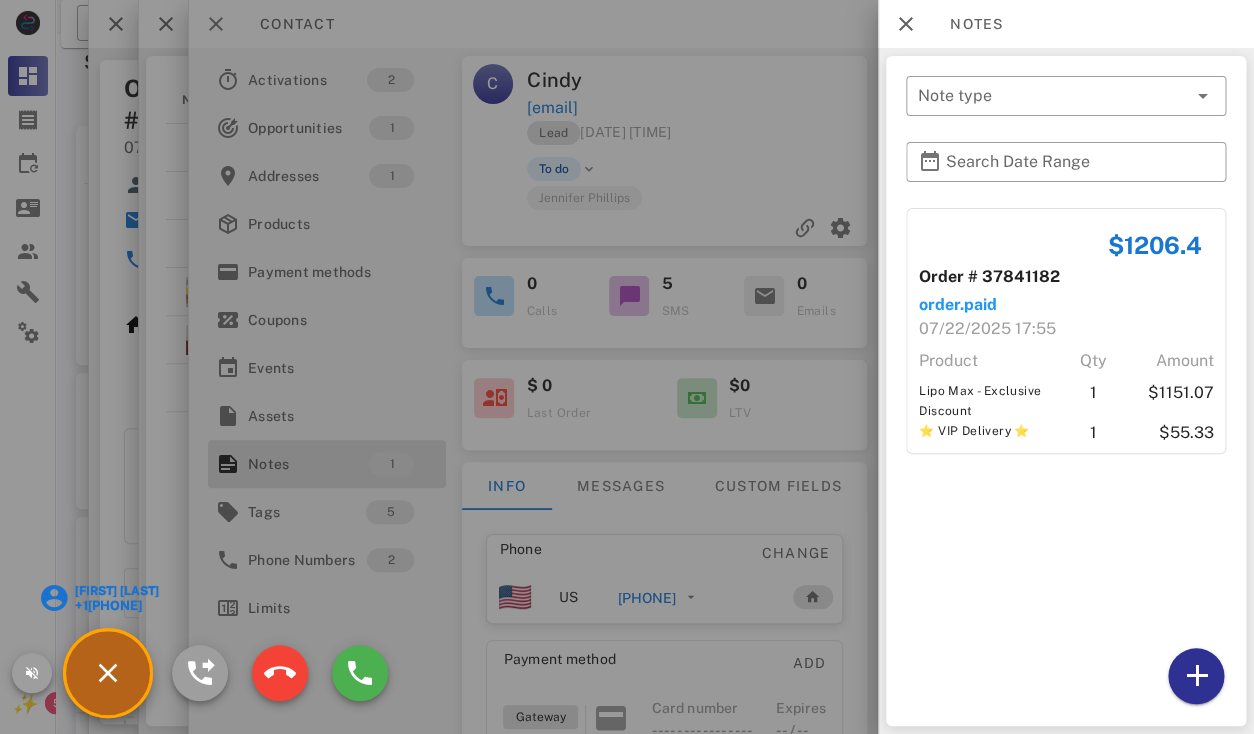 click on "[FIRST] [LAST]" at bounding box center [116, 591] 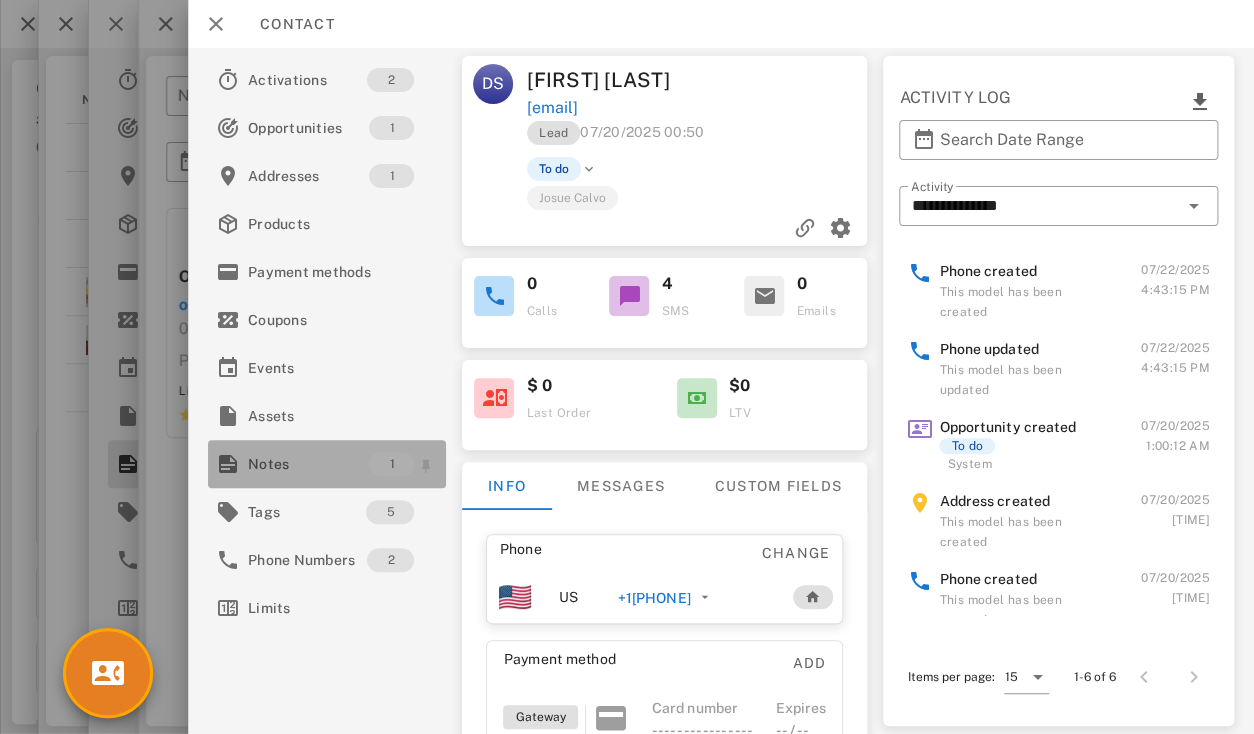 click on "Notes" at bounding box center (308, 464) 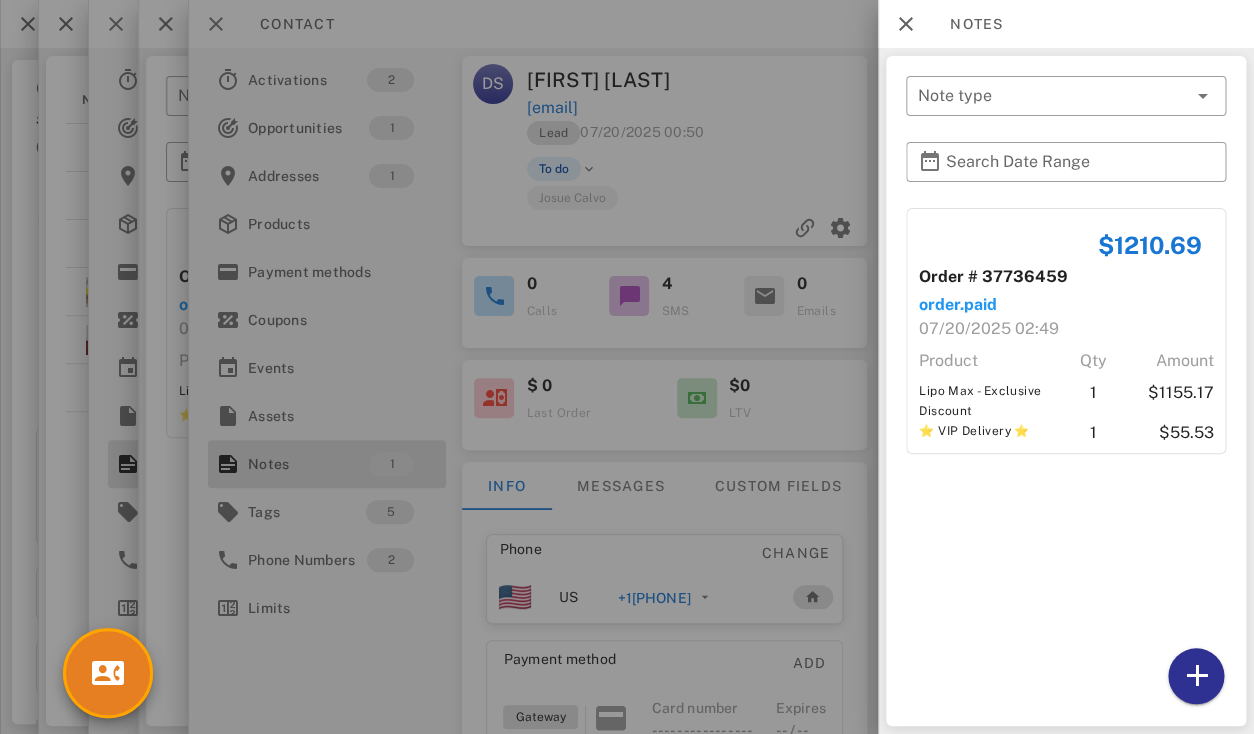 click at bounding box center (627, 367) 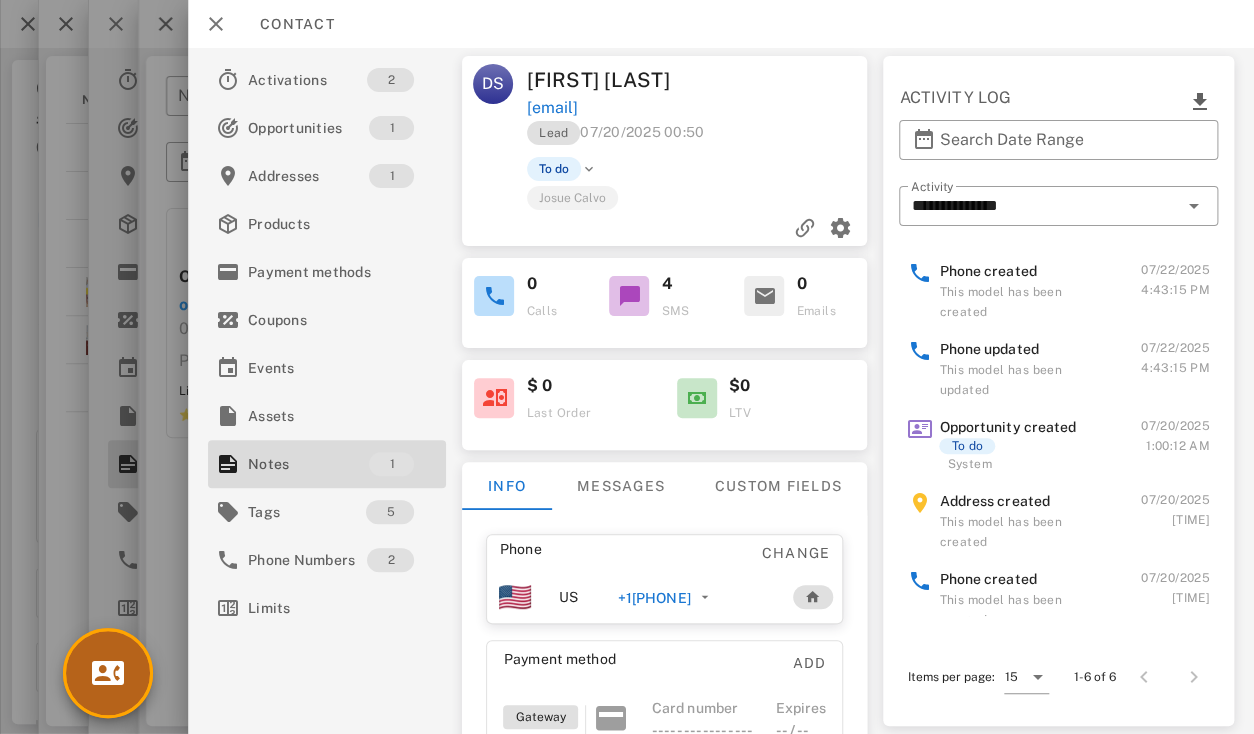click at bounding box center [108, 673] 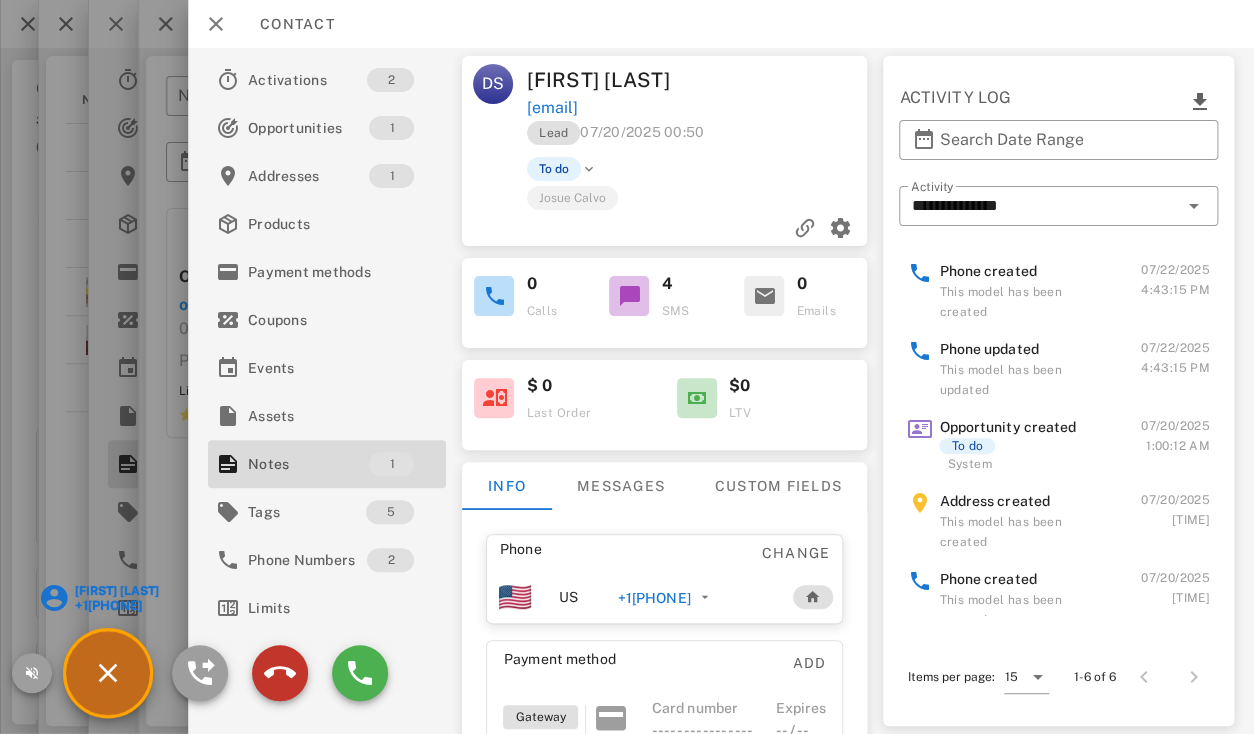 click at bounding box center [280, 673] 